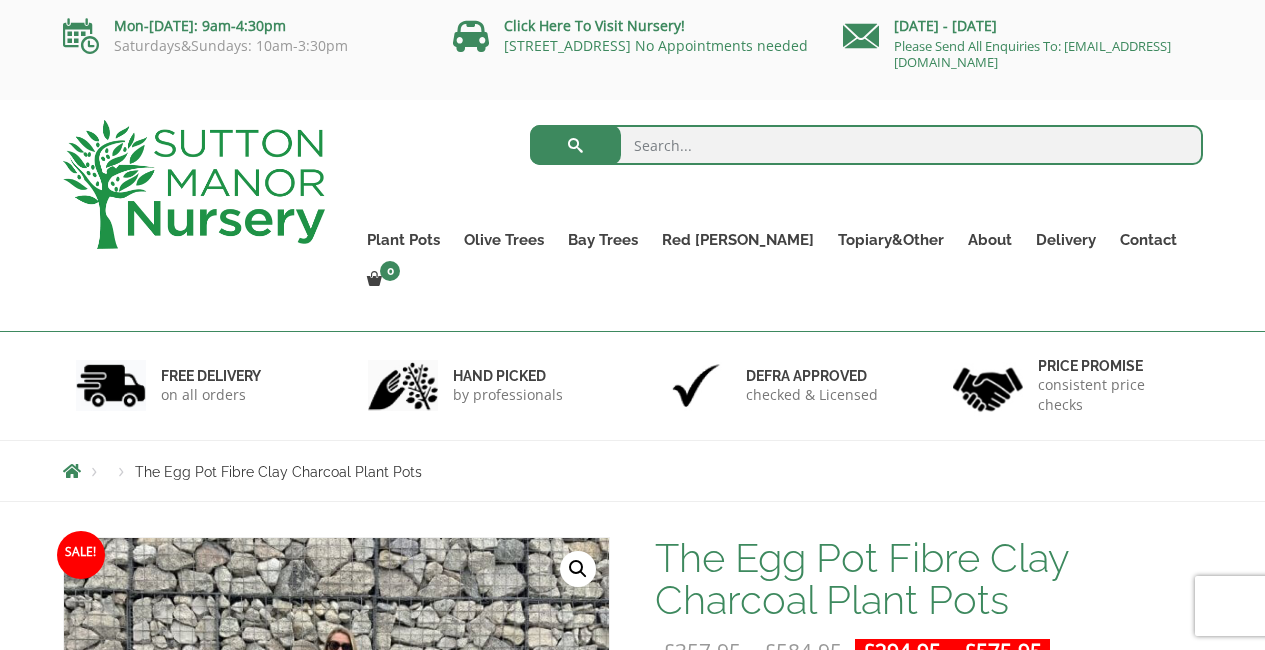 scroll, scrollTop: 104, scrollLeft: 0, axis: vertical 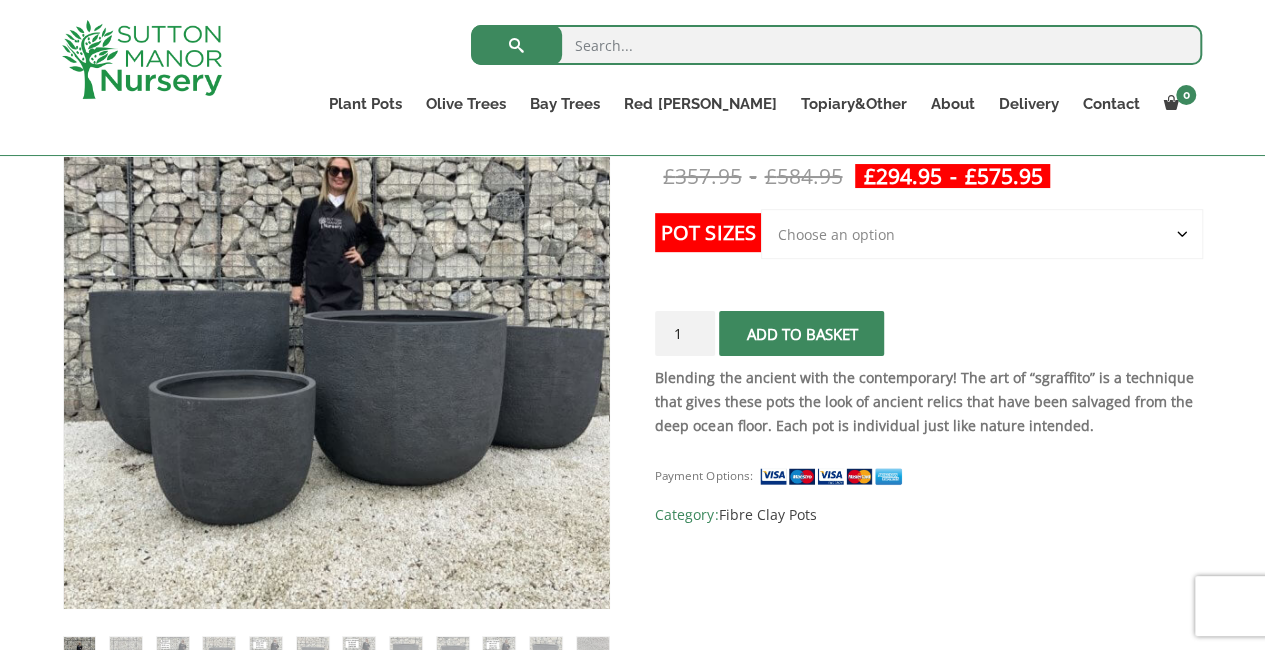 click on "Choose an option Click here to buy the 5th To Largest Pot In The Picture Click here to buy the 4th To Largest Pot In The Picture Click here to buy the 3rd To Largest Pot In The Picture Click here to buy the 2nd To Largest Pot In The Picture Click here to buy The Largest Pot In The Picture" 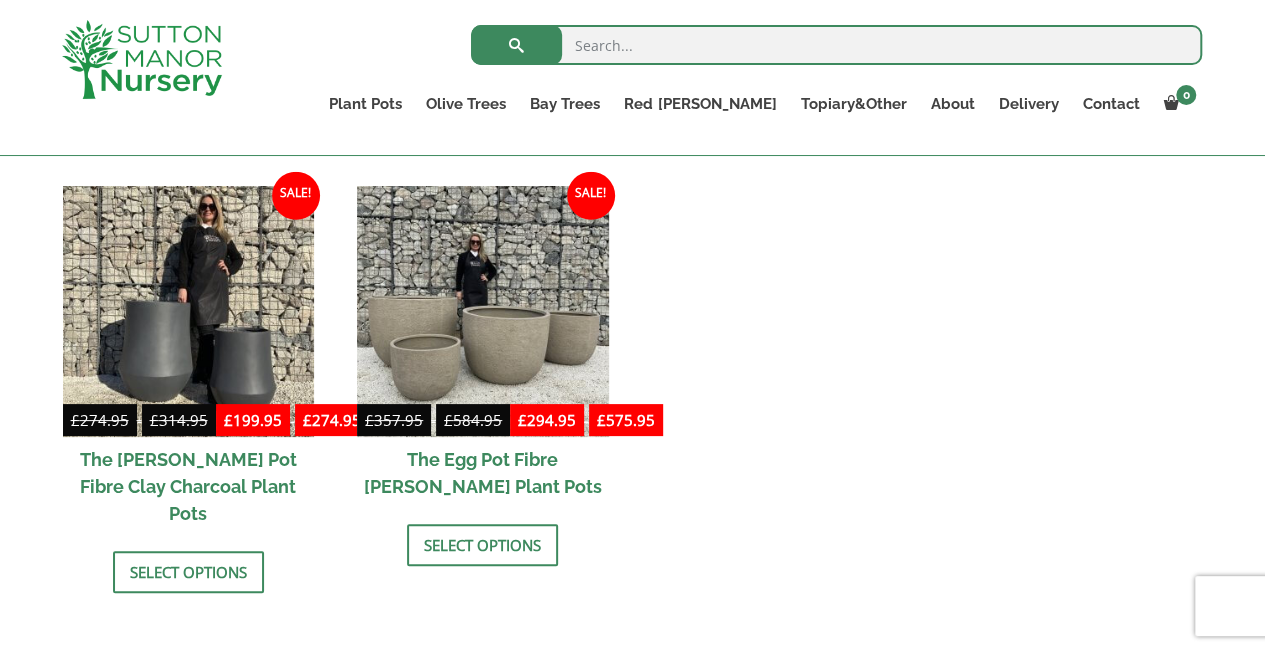 scroll, scrollTop: 2700, scrollLeft: 0, axis: vertical 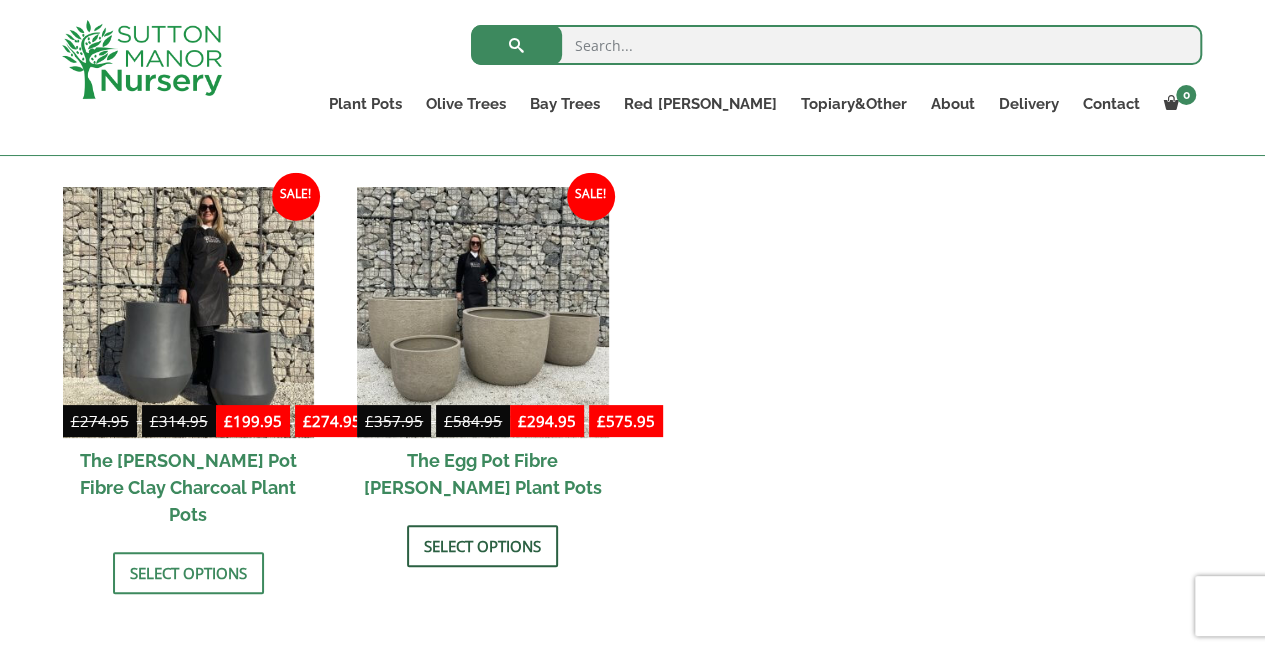 click on "Select options" at bounding box center (482, 546) 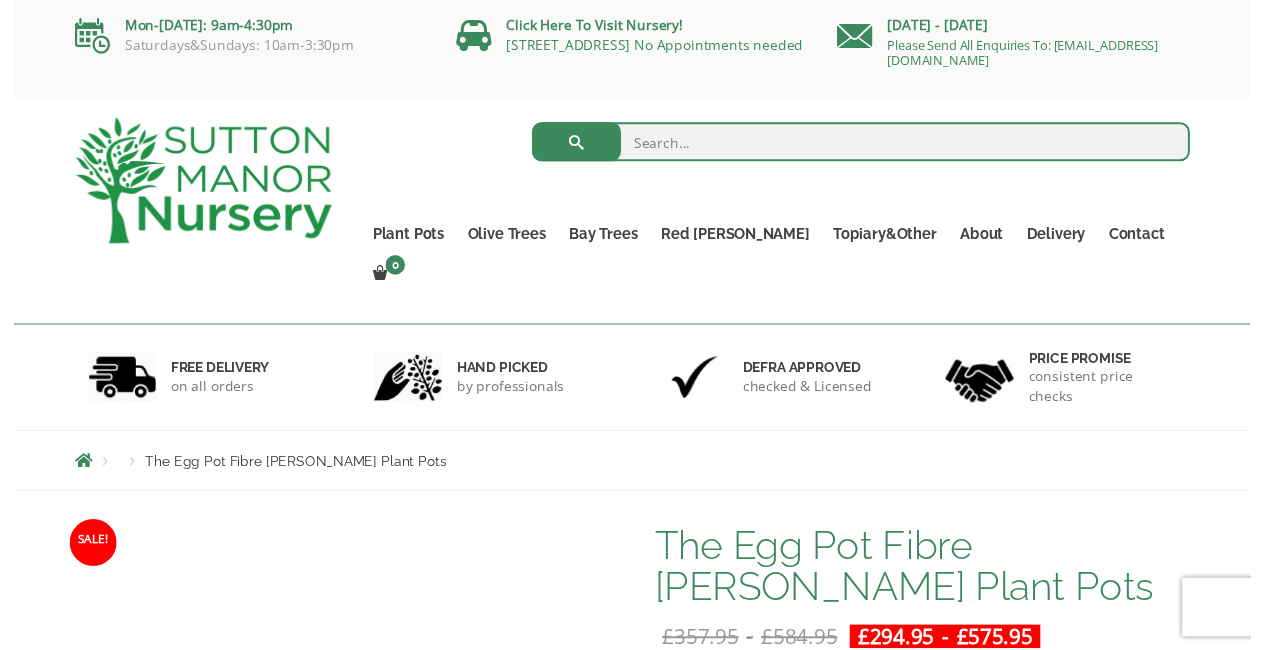 scroll, scrollTop: 0, scrollLeft: 0, axis: both 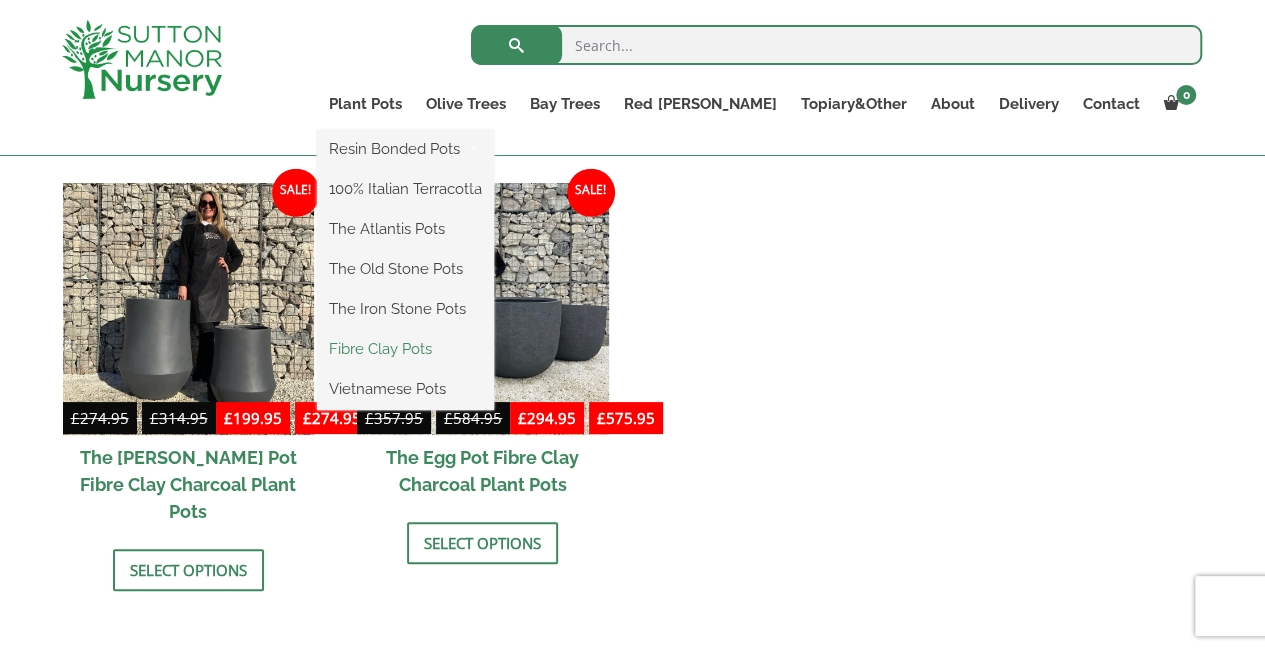 click on "Fibre Clay Pots" at bounding box center (405, 349) 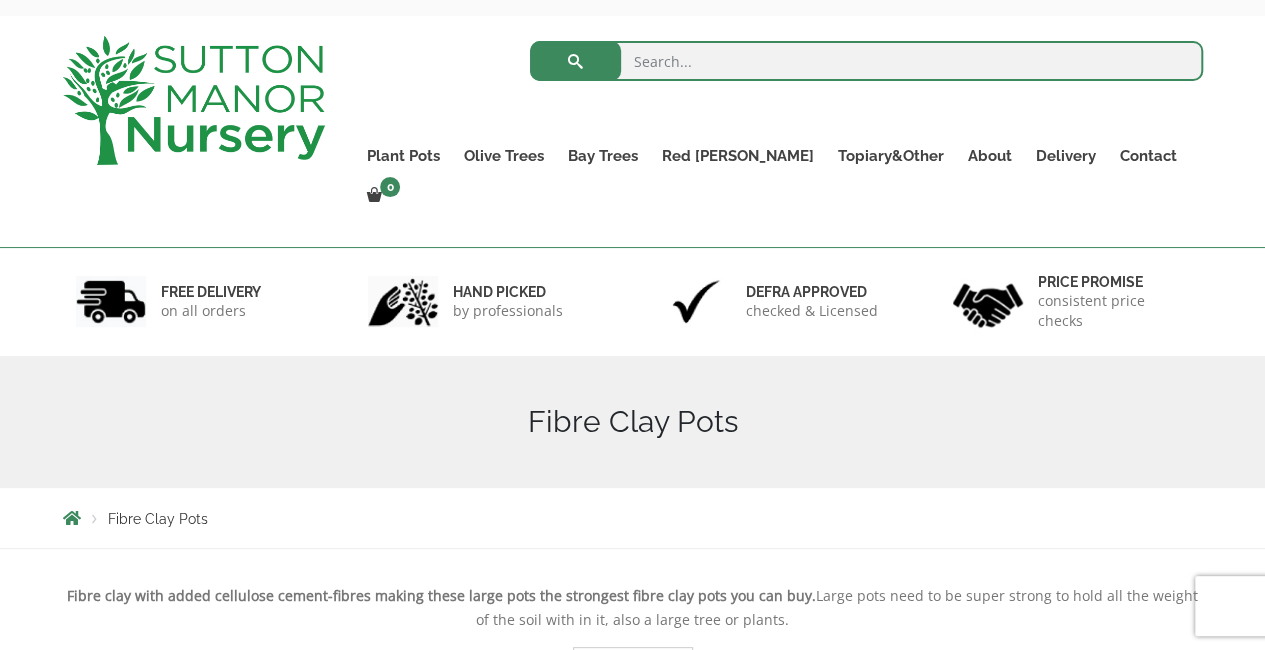 scroll, scrollTop: 200, scrollLeft: 0, axis: vertical 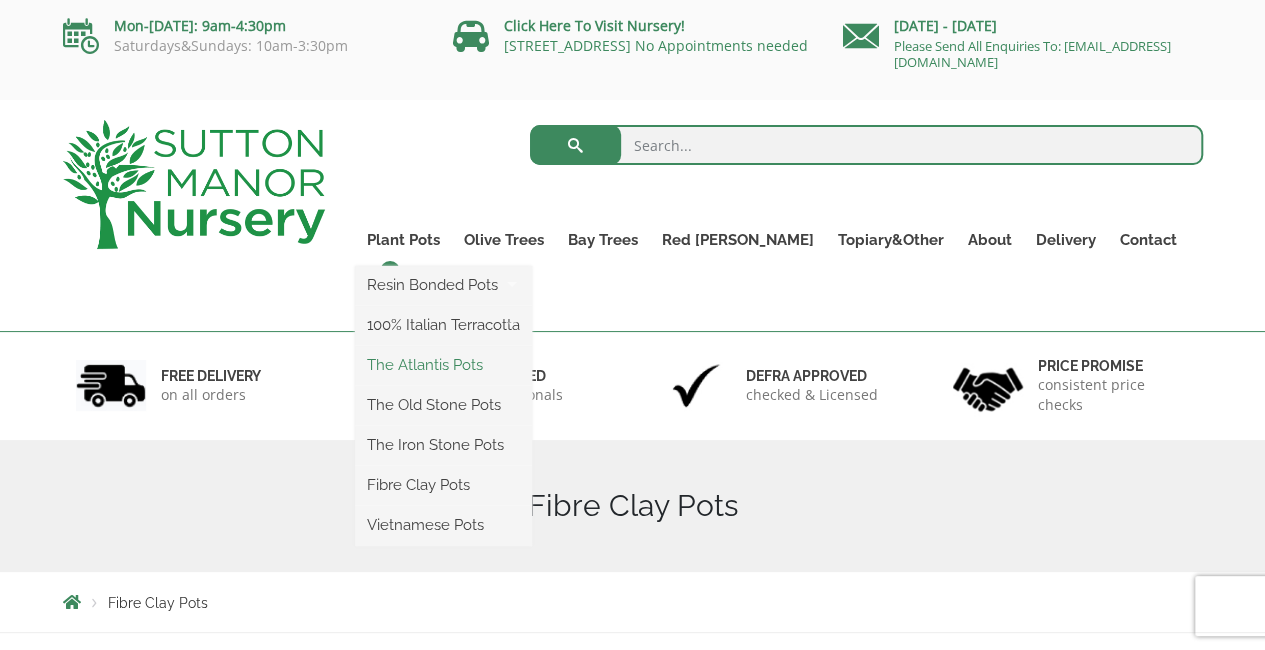 click on "The Atlantis Pots" at bounding box center (443, 365) 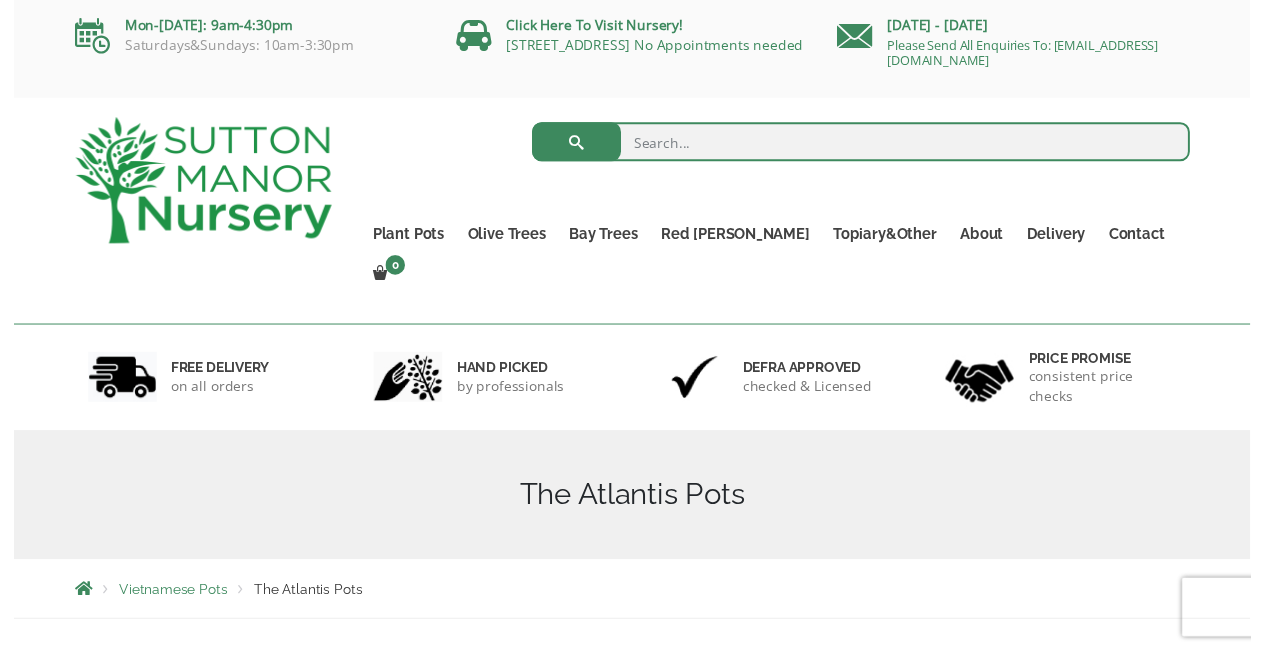 scroll, scrollTop: 0, scrollLeft: 0, axis: both 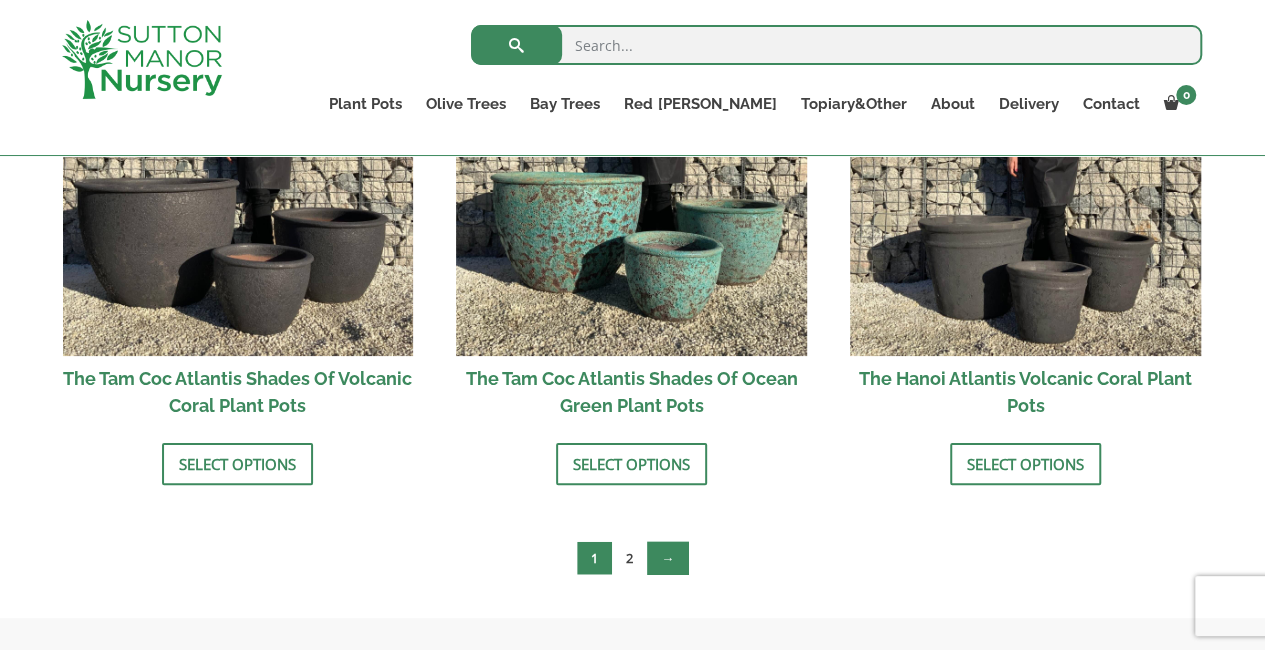 click on "→" at bounding box center (667, 558) 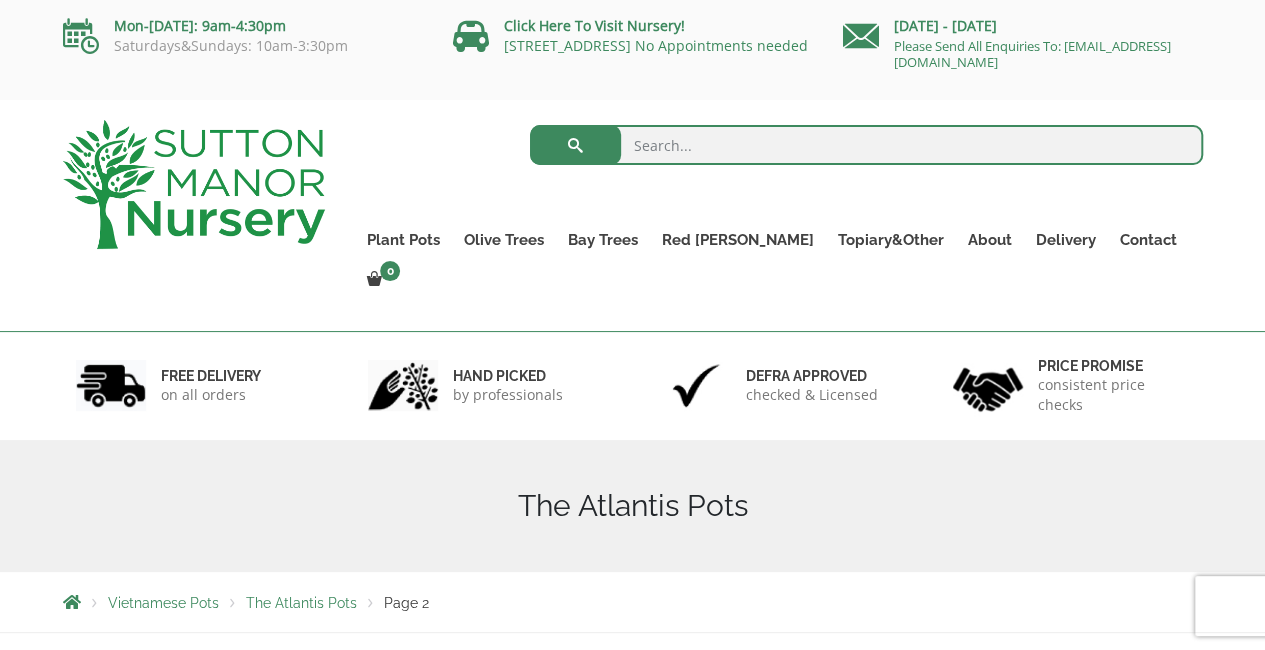 scroll, scrollTop: 238, scrollLeft: 0, axis: vertical 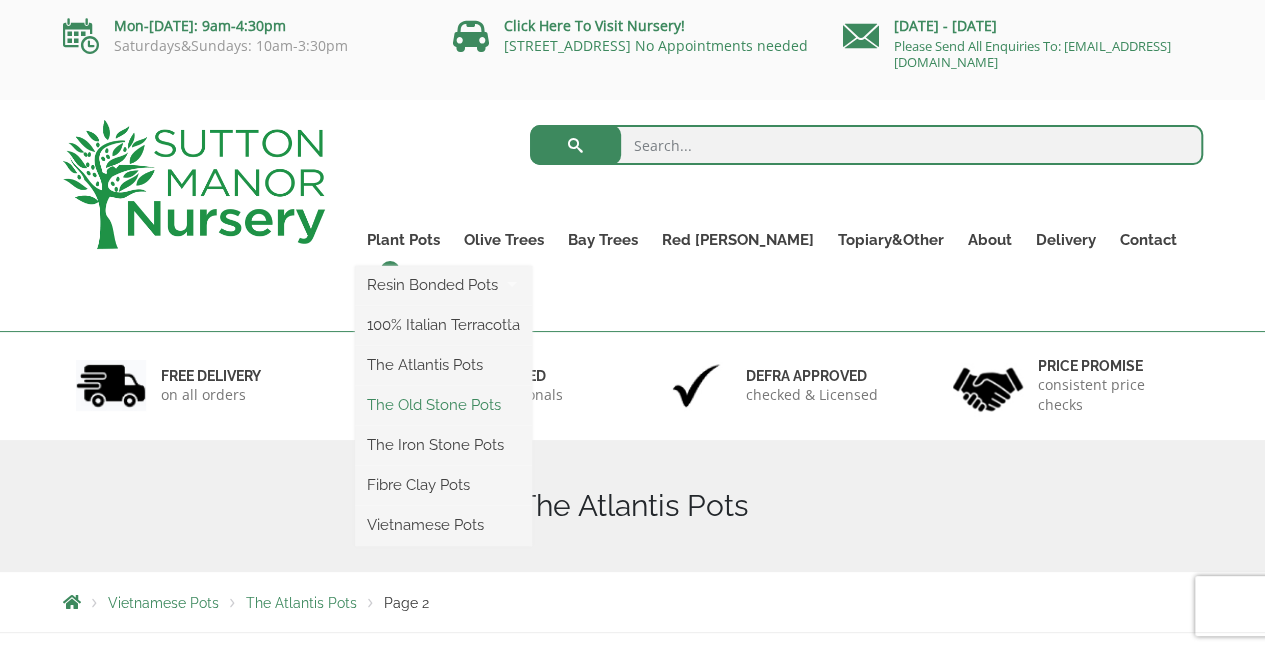 click on "The Old Stone Pots" at bounding box center [443, 405] 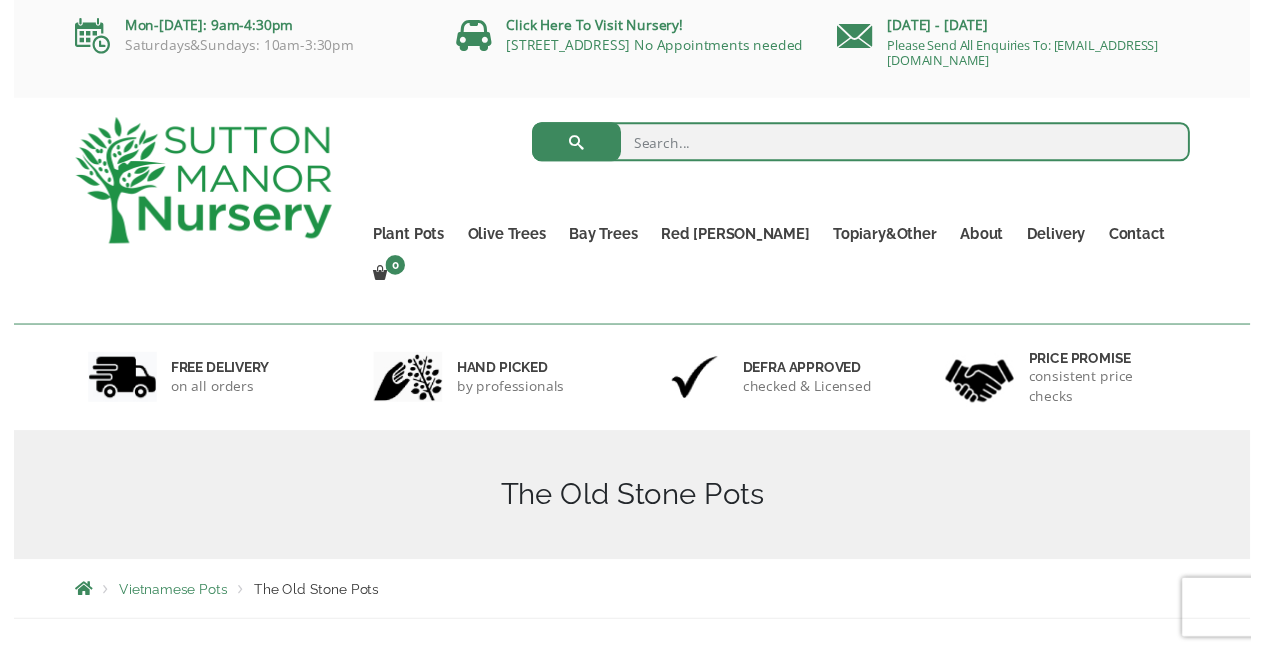 scroll, scrollTop: 0, scrollLeft: 0, axis: both 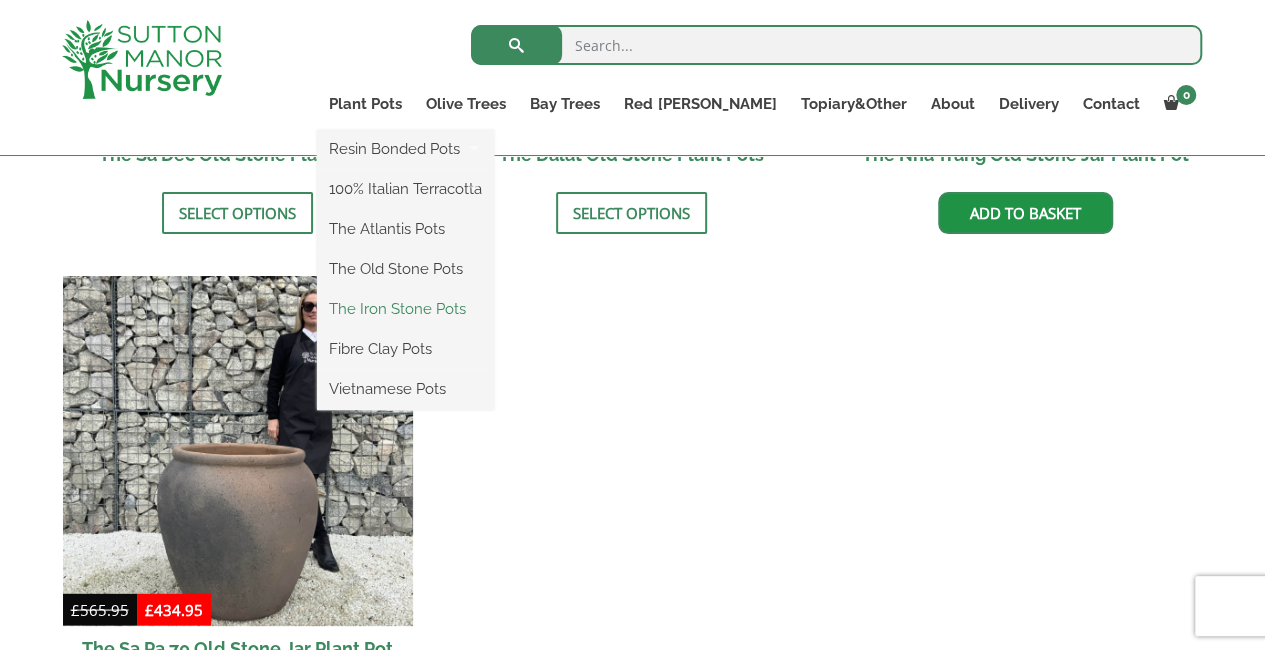 click on "The Iron Stone Pots" at bounding box center [405, 309] 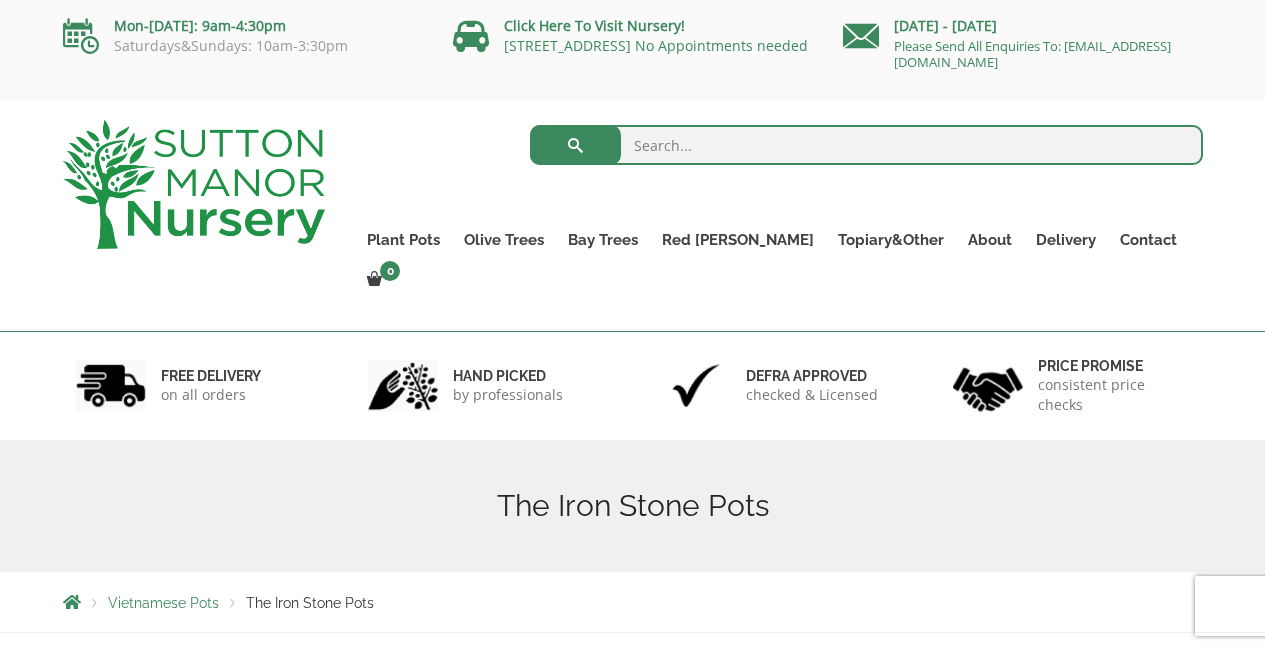 scroll, scrollTop: 0, scrollLeft: 0, axis: both 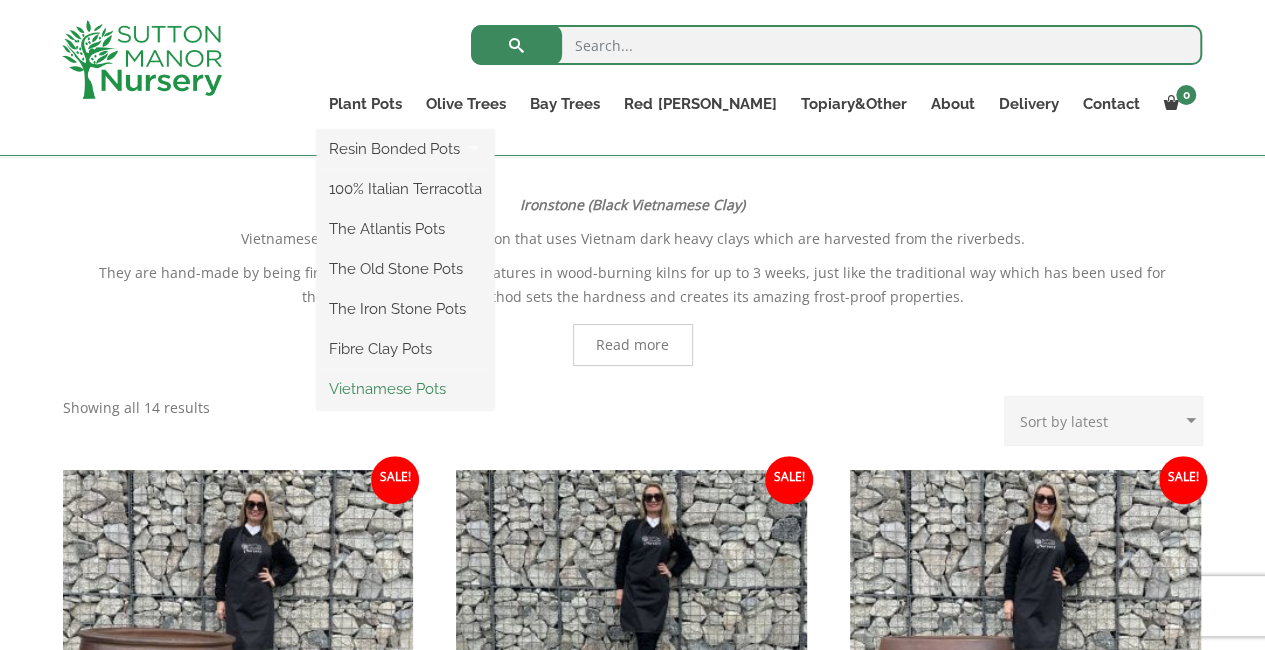 click on "Vietnamese Pots" at bounding box center [405, 389] 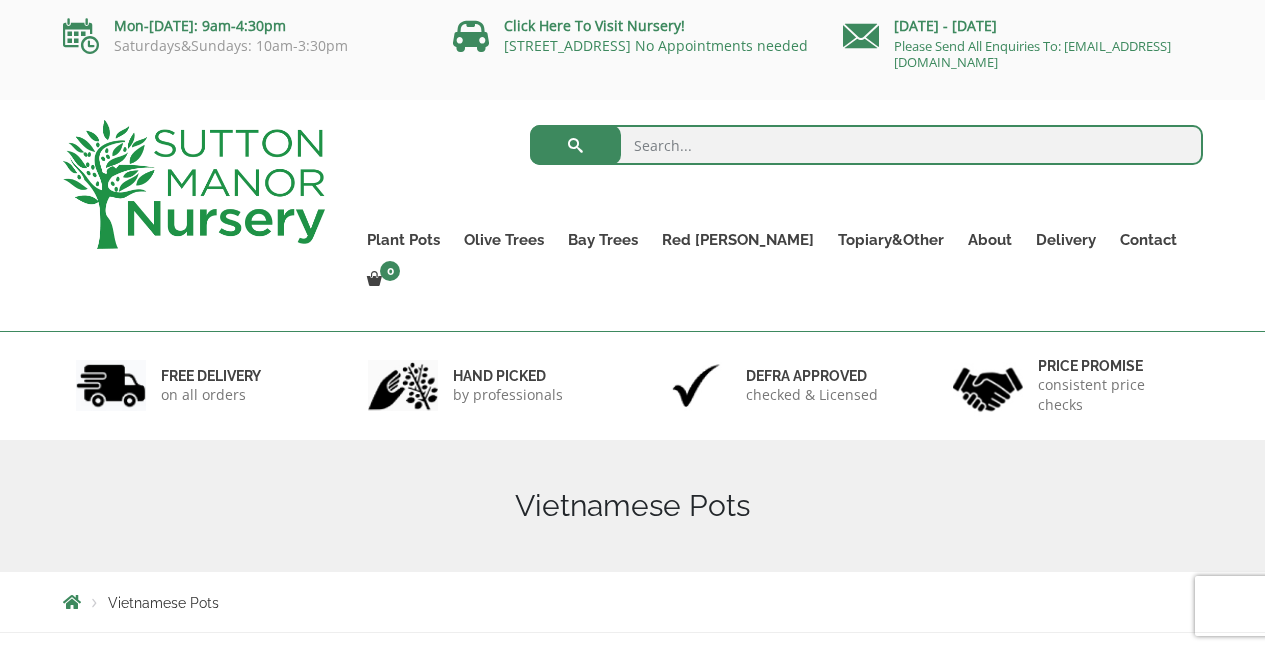 scroll, scrollTop: 0, scrollLeft: 0, axis: both 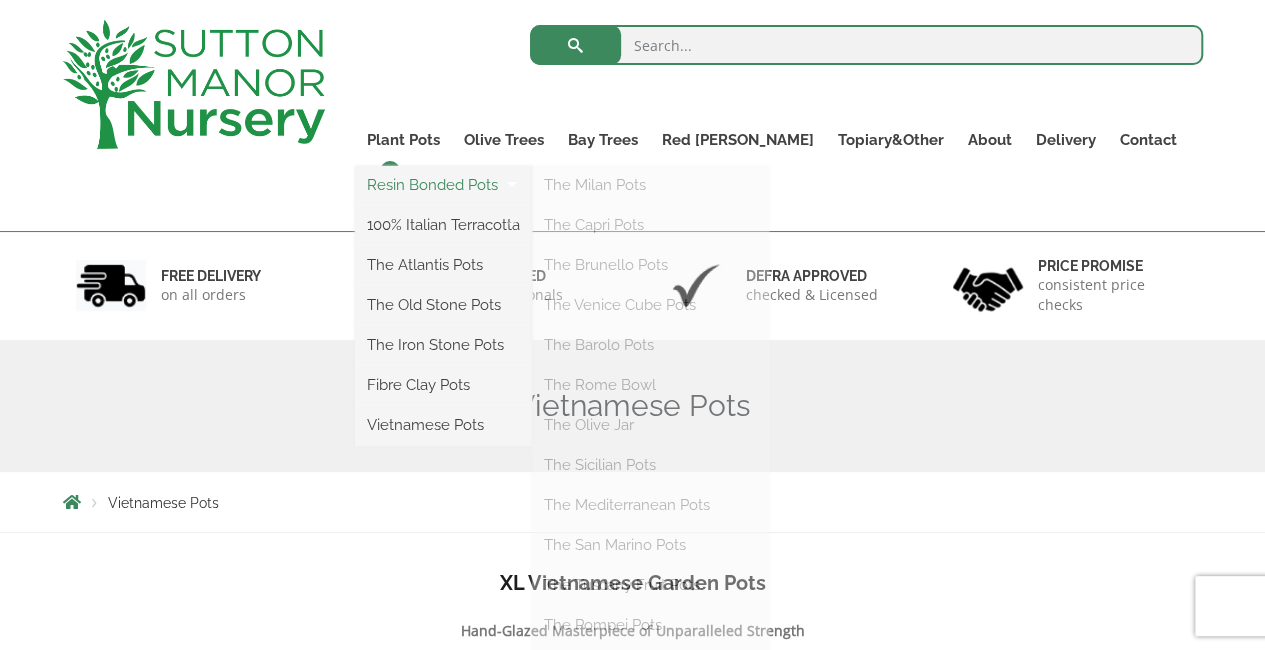 click on "Resin Bonded Pots" at bounding box center (443, 185) 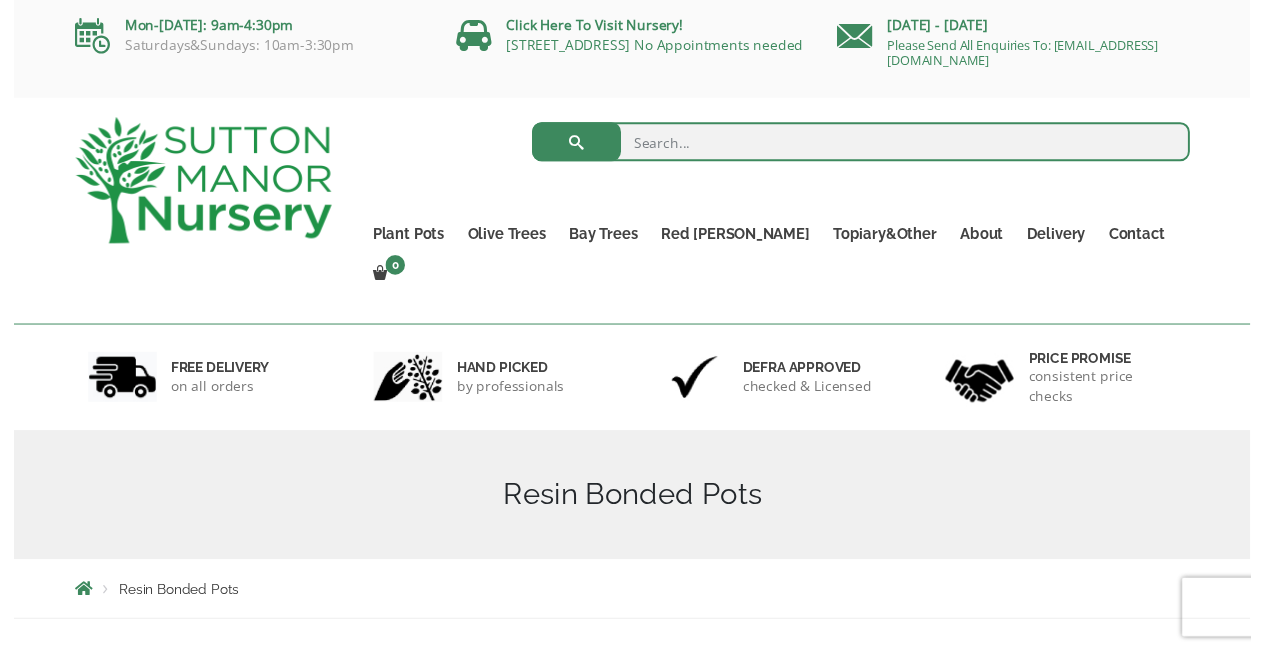 scroll, scrollTop: 0, scrollLeft: 0, axis: both 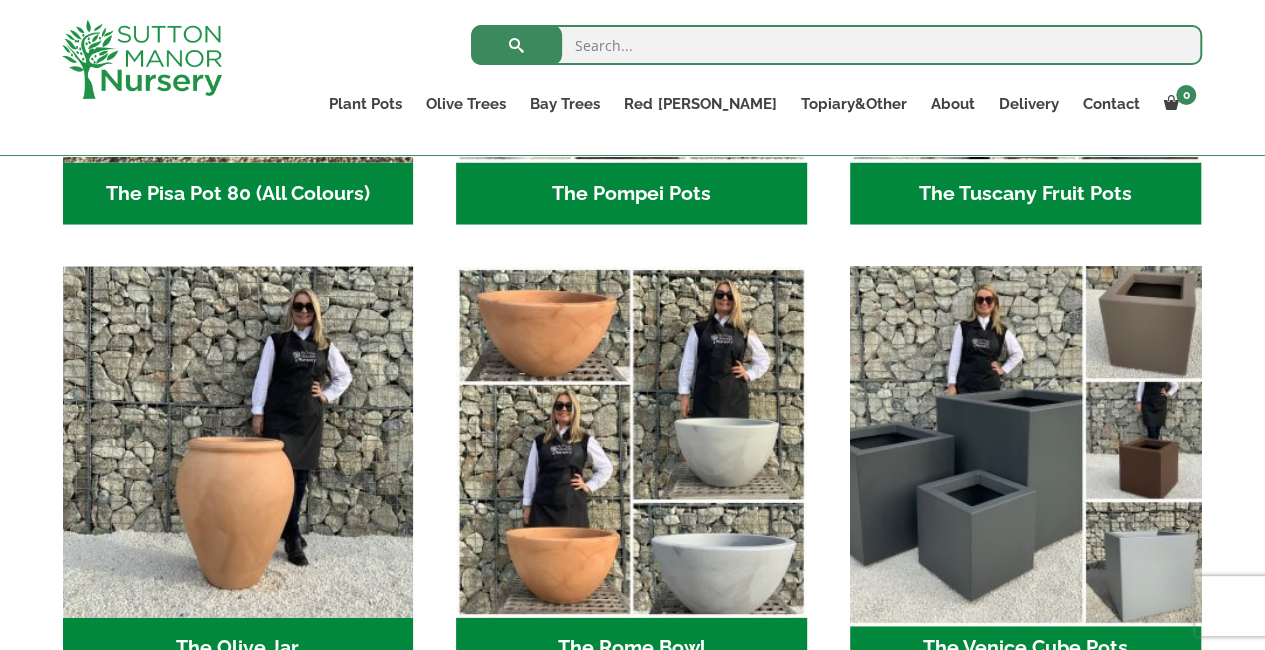 click at bounding box center (1025, 441) 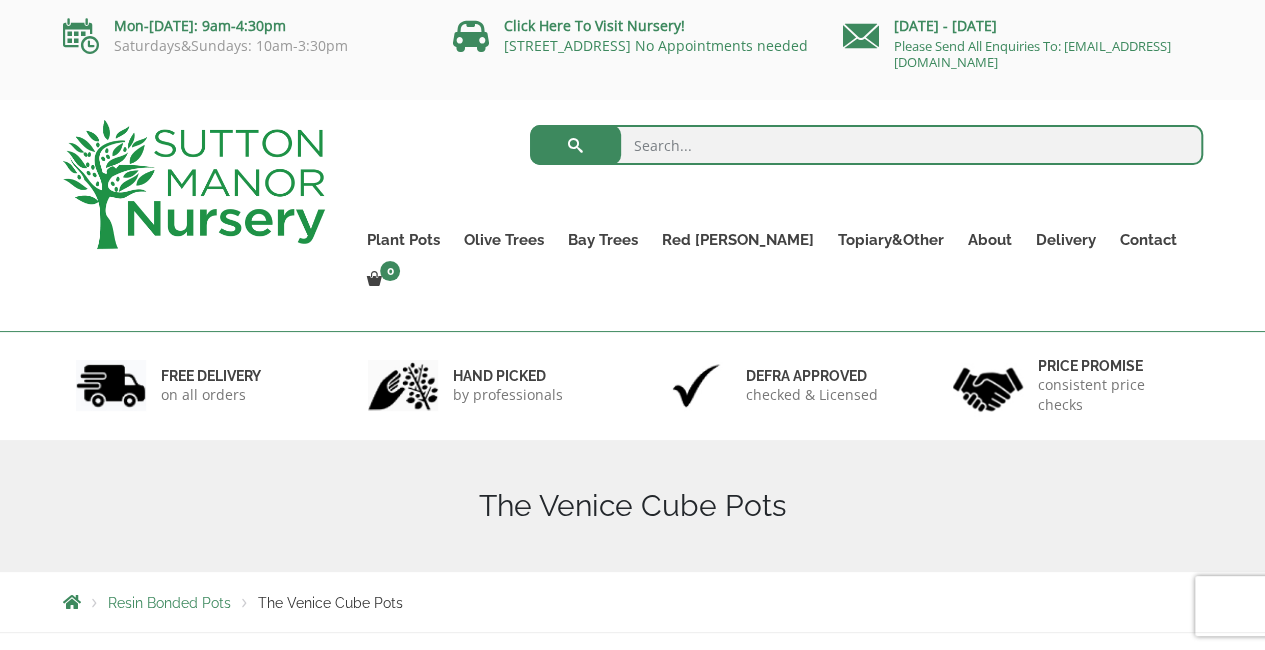 scroll, scrollTop: 101, scrollLeft: 0, axis: vertical 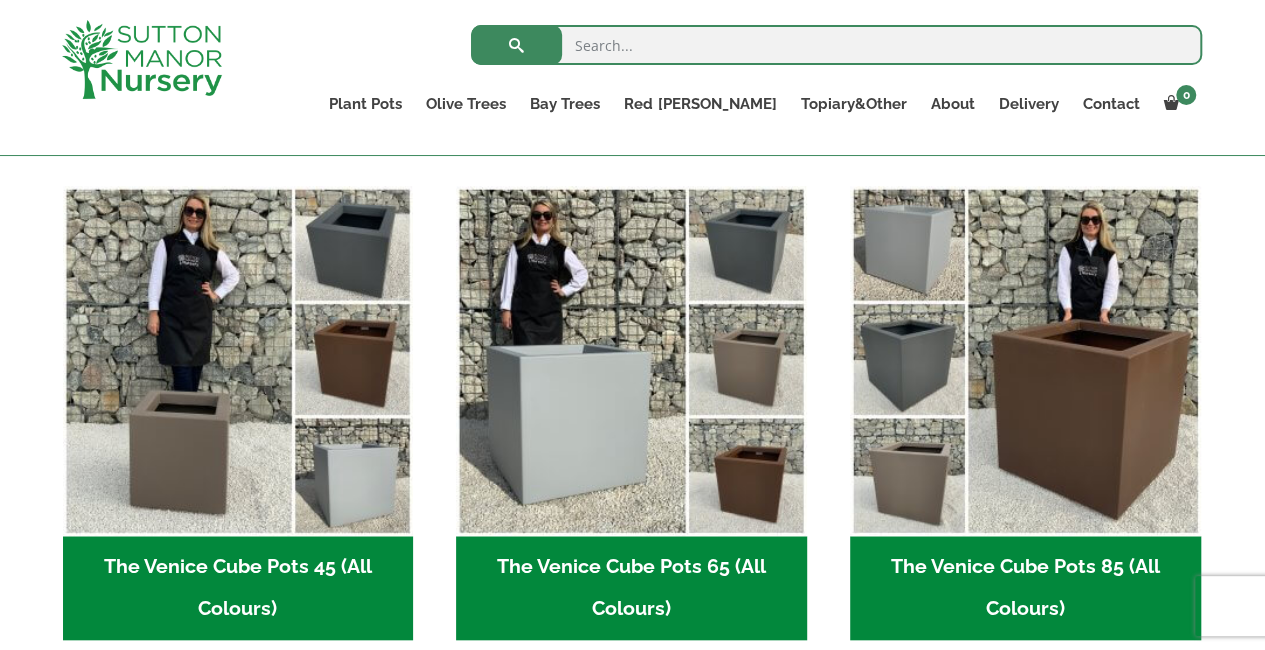 click on "The Venice Cube Pots 65 (All Colours)  (4)" at bounding box center [631, 588] 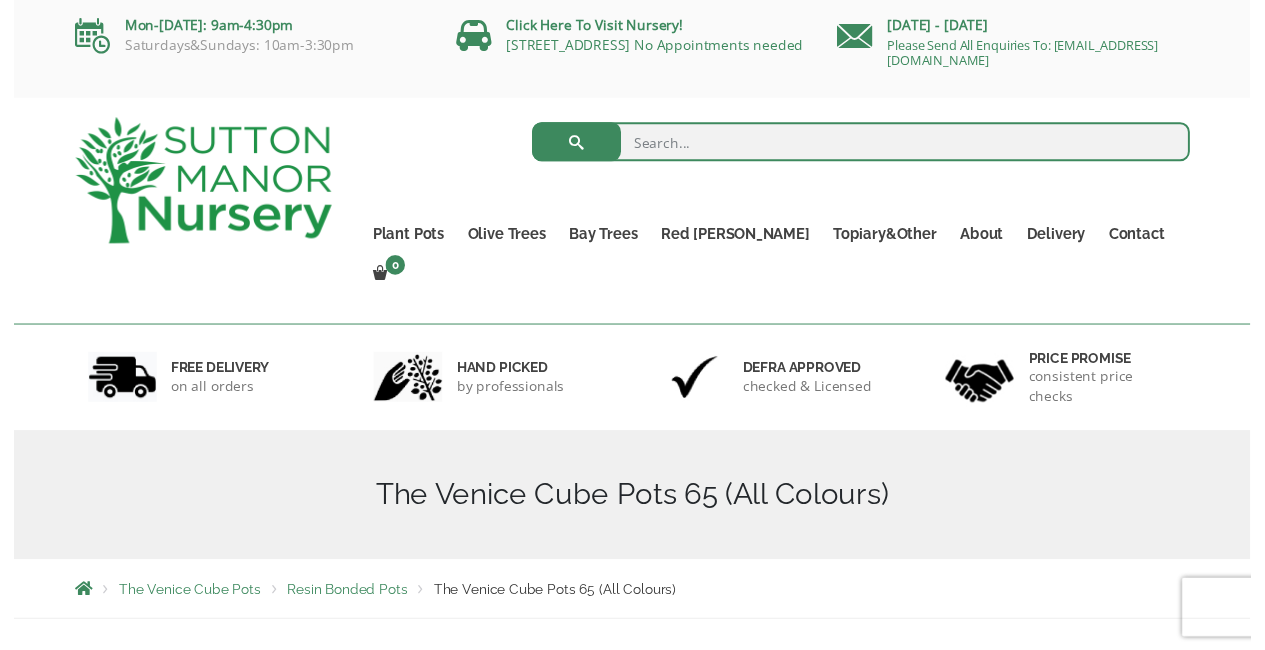 scroll, scrollTop: 0, scrollLeft: 0, axis: both 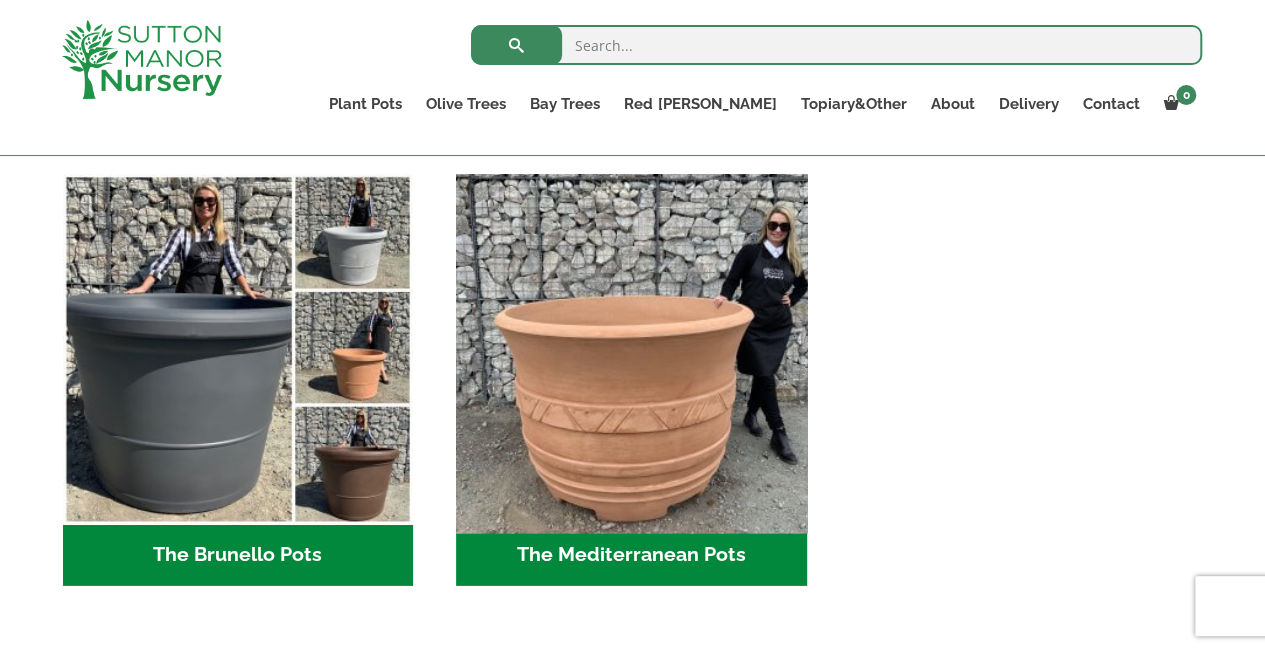 click at bounding box center (632, 349) 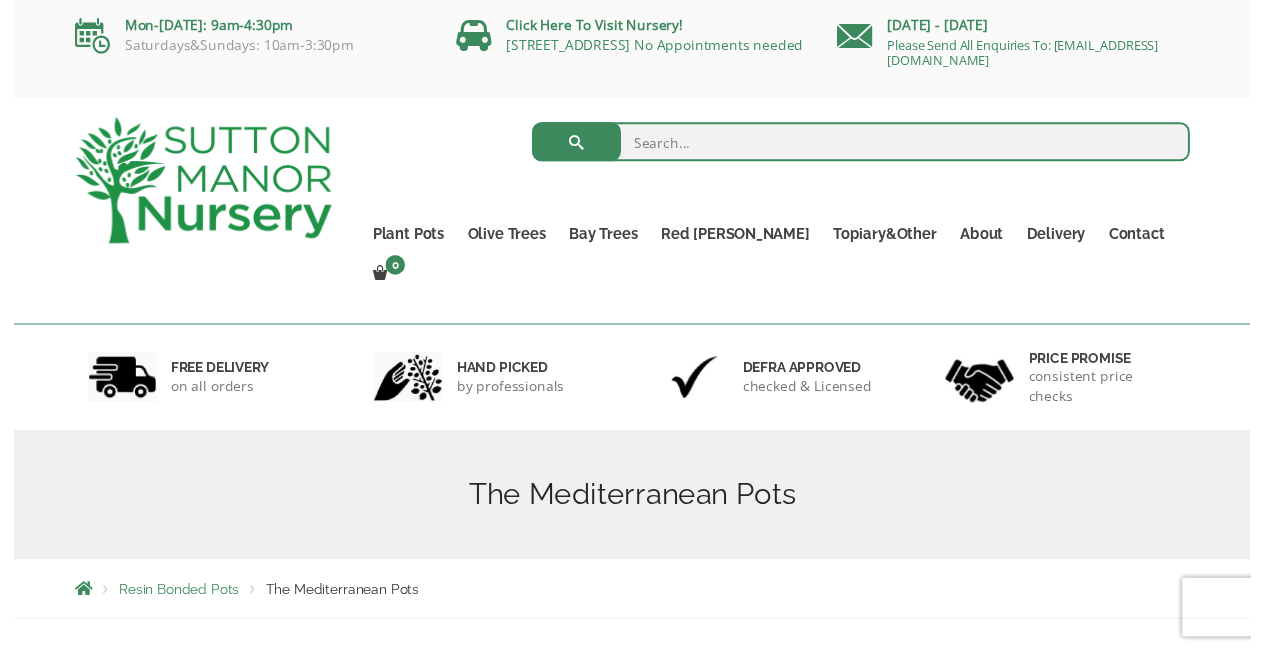 scroll, scrollTop: 0, scrollLeft: 0, axis: both 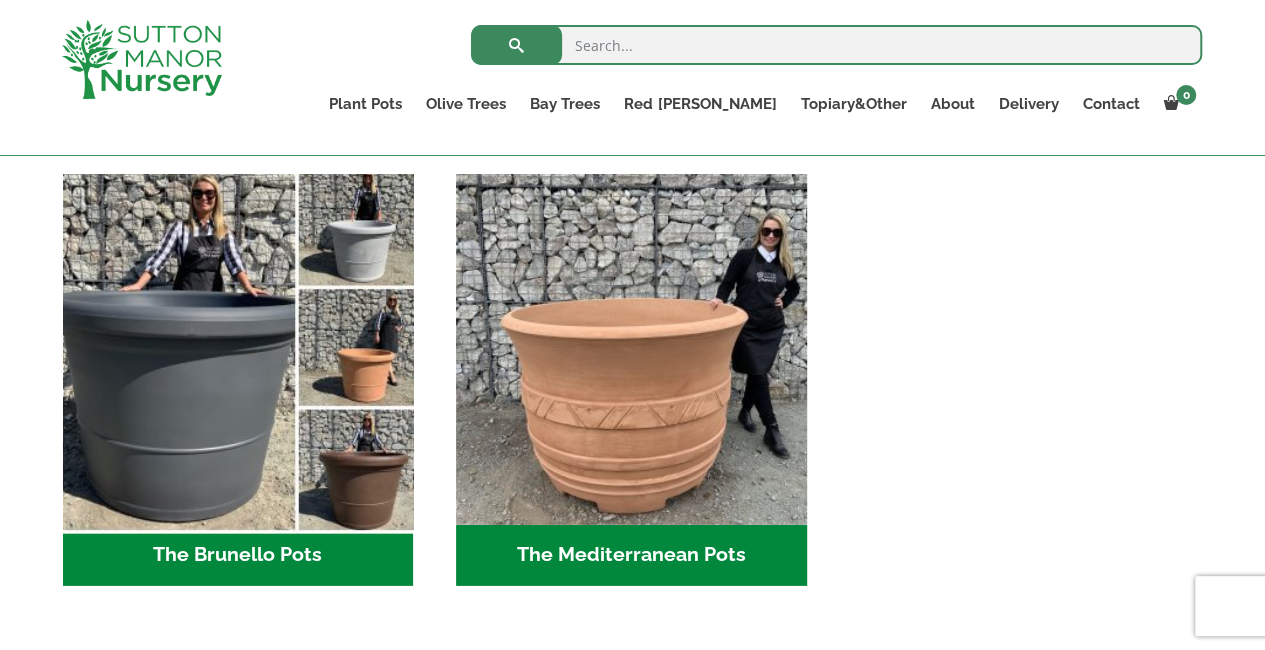 click at bounding box center [238, 349] 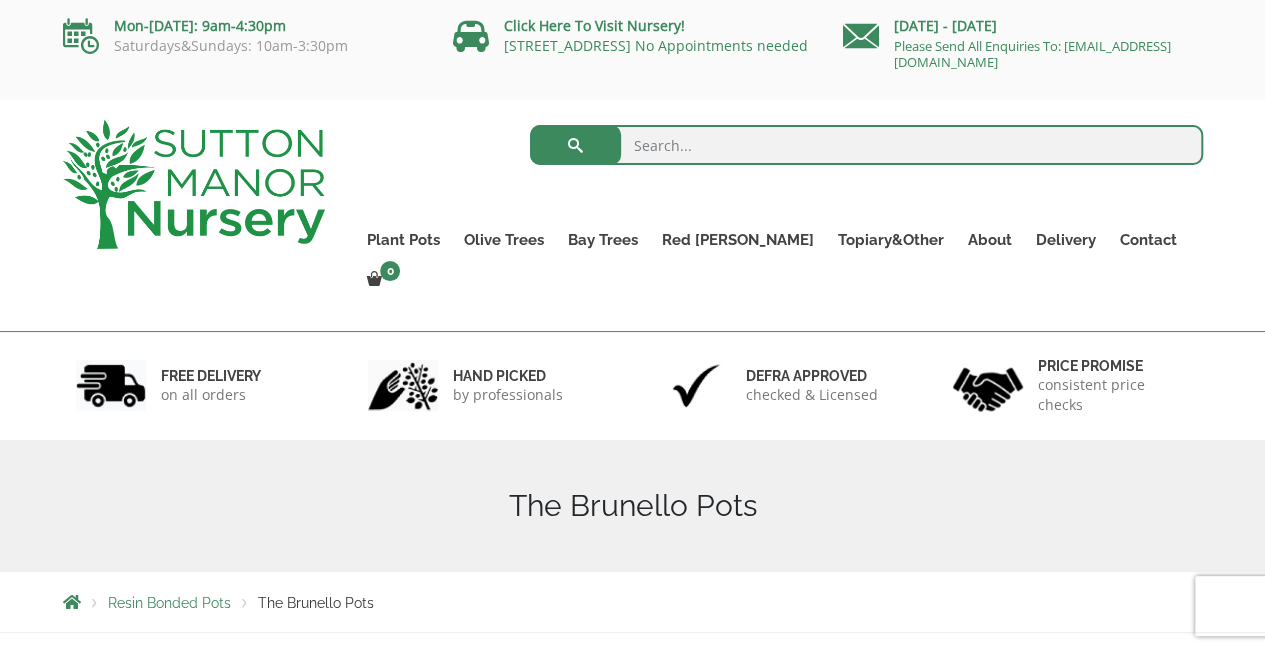 scroll, scrollTop: 54, scrollLeft: 0, axis: vertical 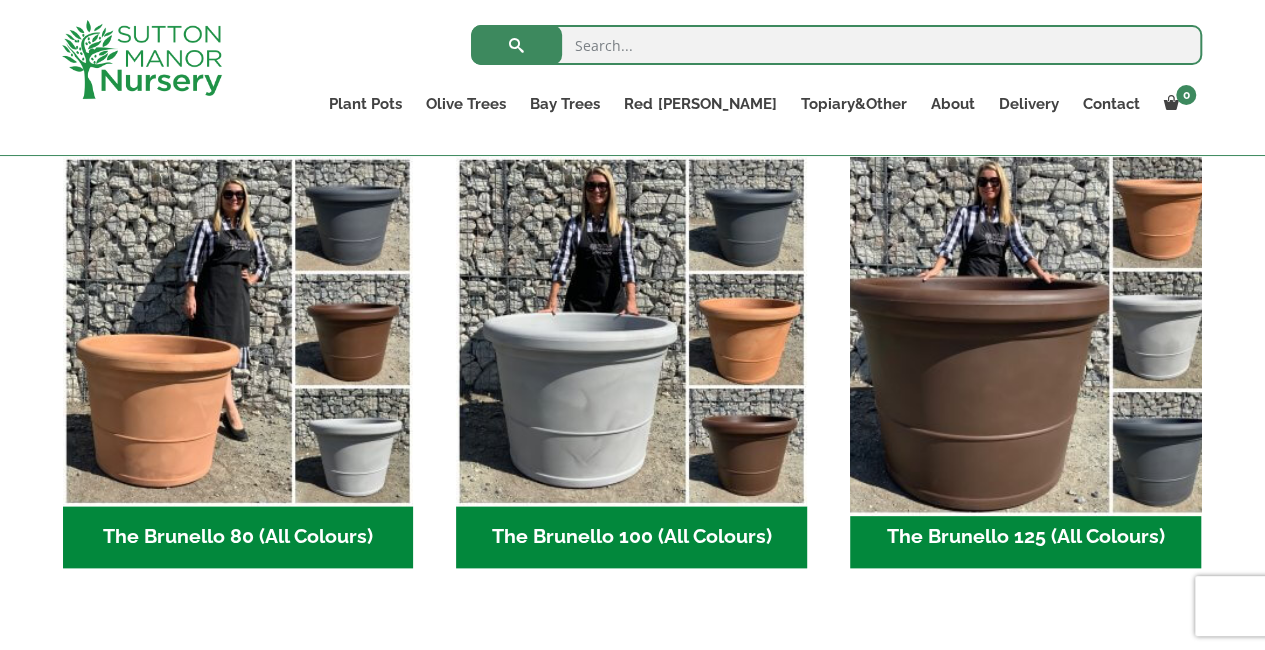 click at bounding box center [1025, 331] 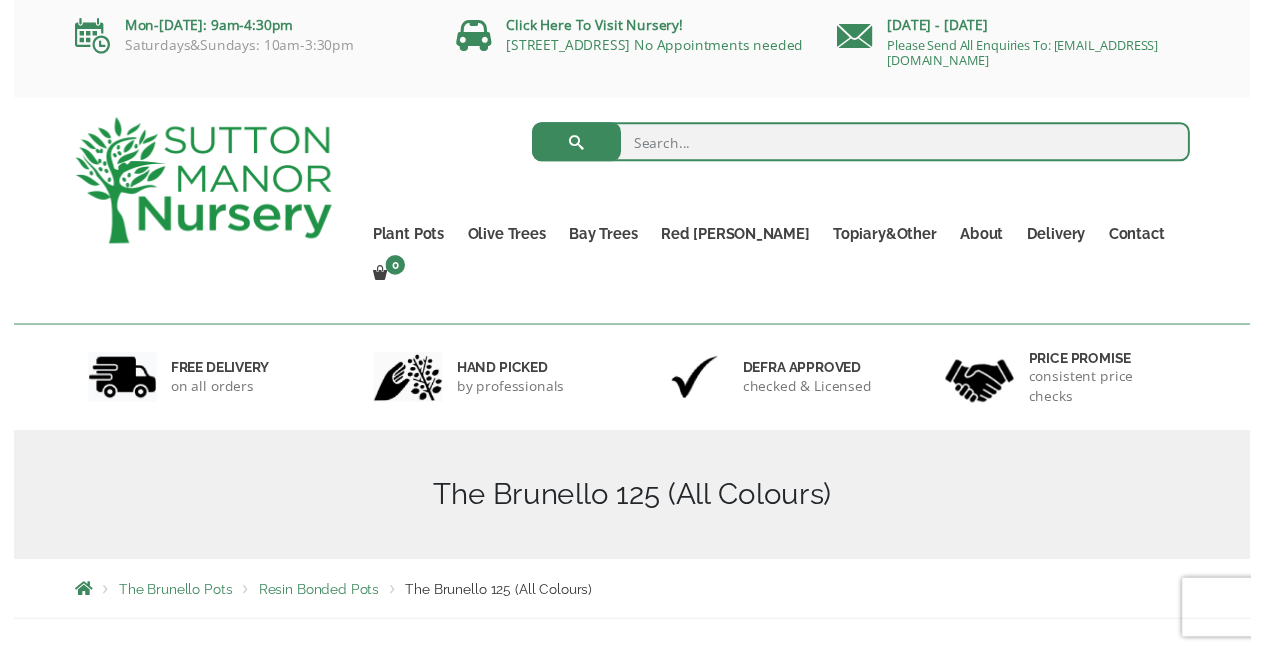 scroll, scrollTop: 0, scrollLeft: 0, axis: both 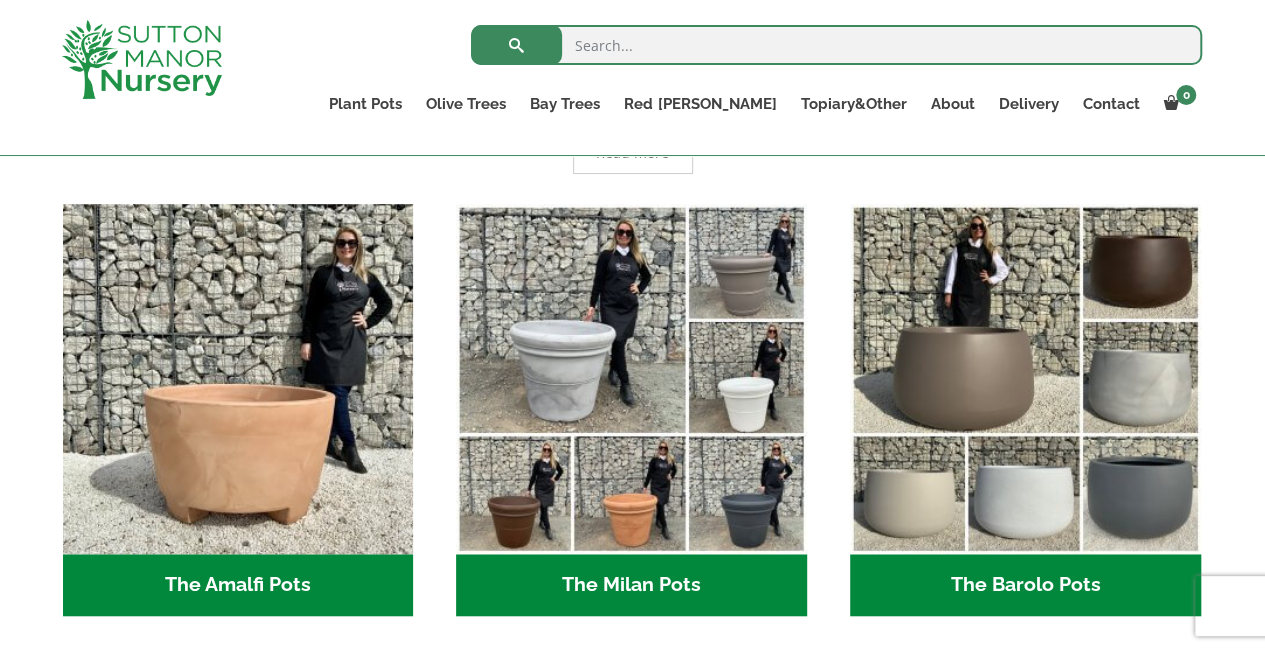 click at bounding box center (1025, 379) 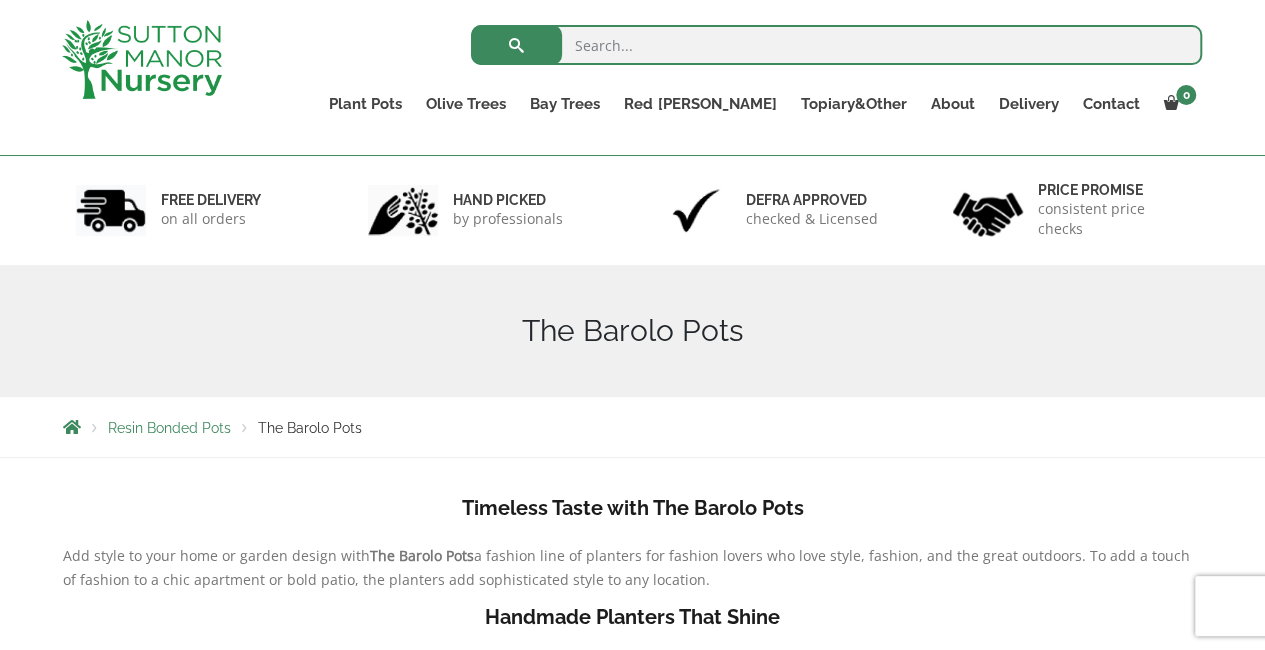 scroll, scrollTop: 182, scrollLeft: 0, axis: vertical 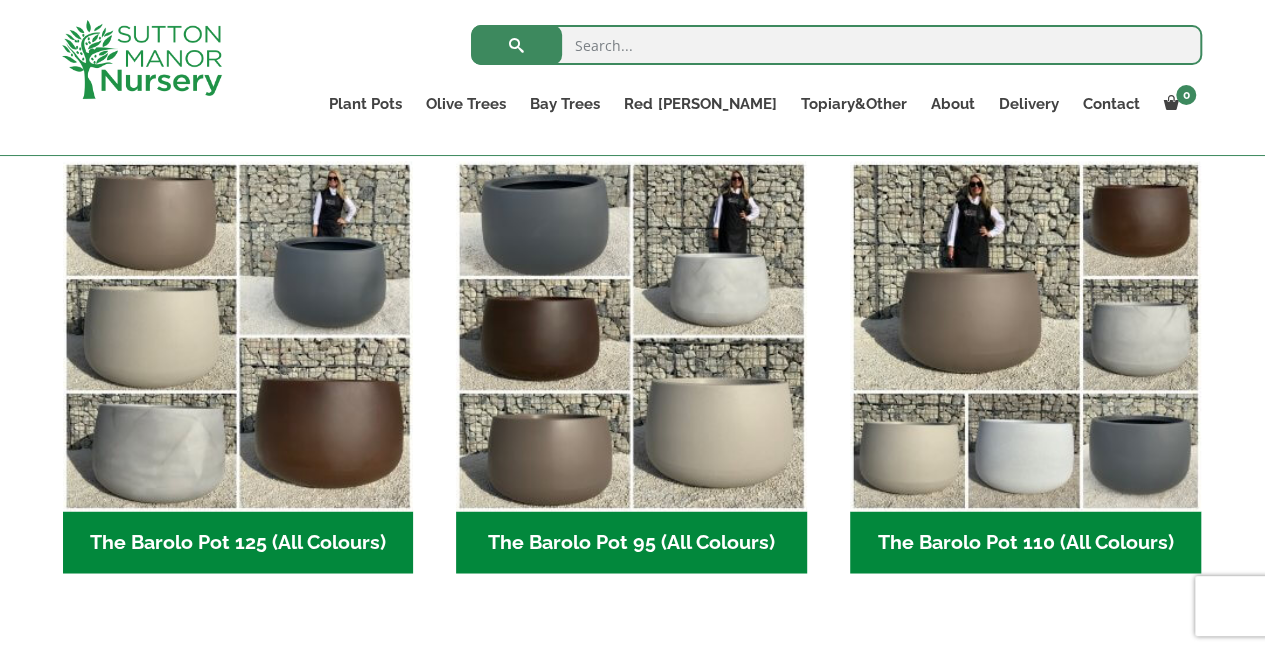 click on "The Barolo Pot 125 (All Colours)  (6)" at bounding box center (238, 542) 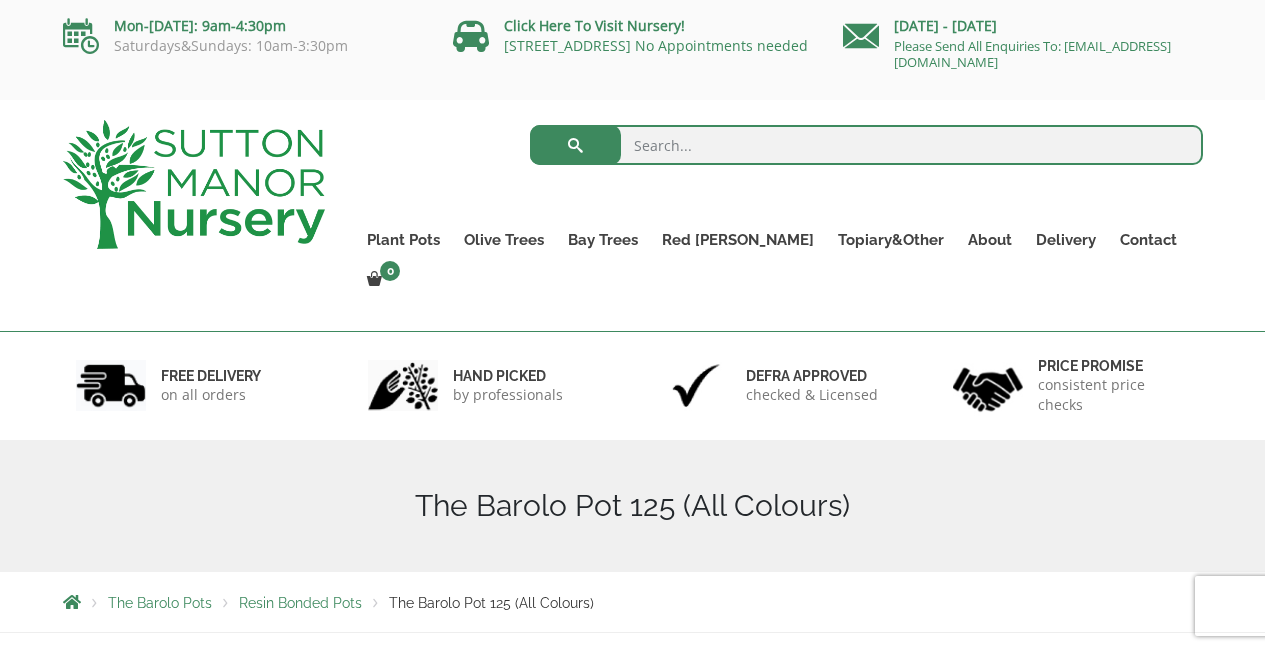 scroll, scrollTop: 0, scrollLeft: 0, axis: both 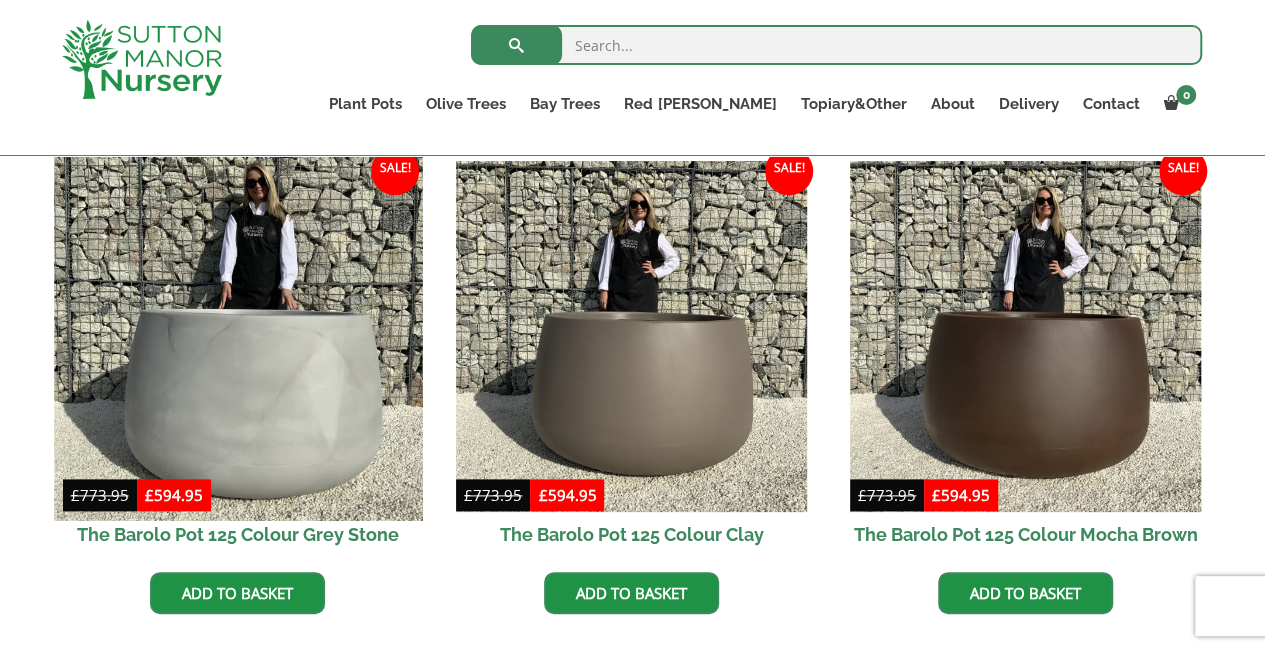 click at bounding box center (238, 337) 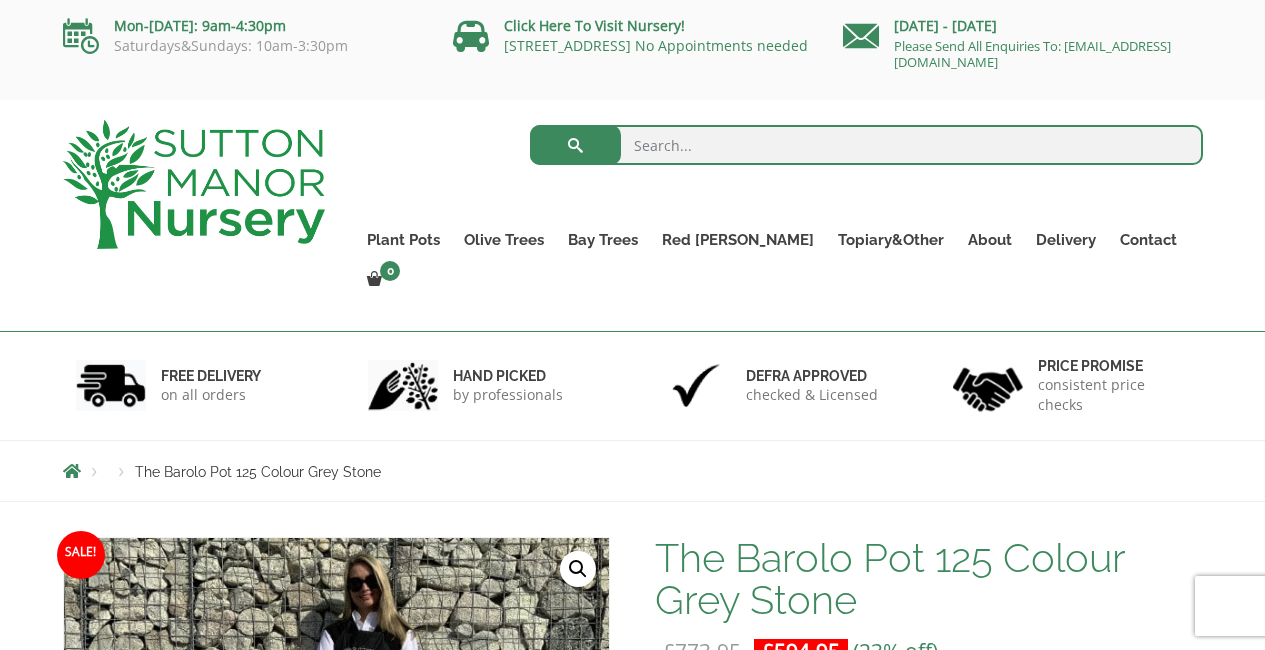 scroll, scrollTop: 0, scrollLeft: 0, axis: both 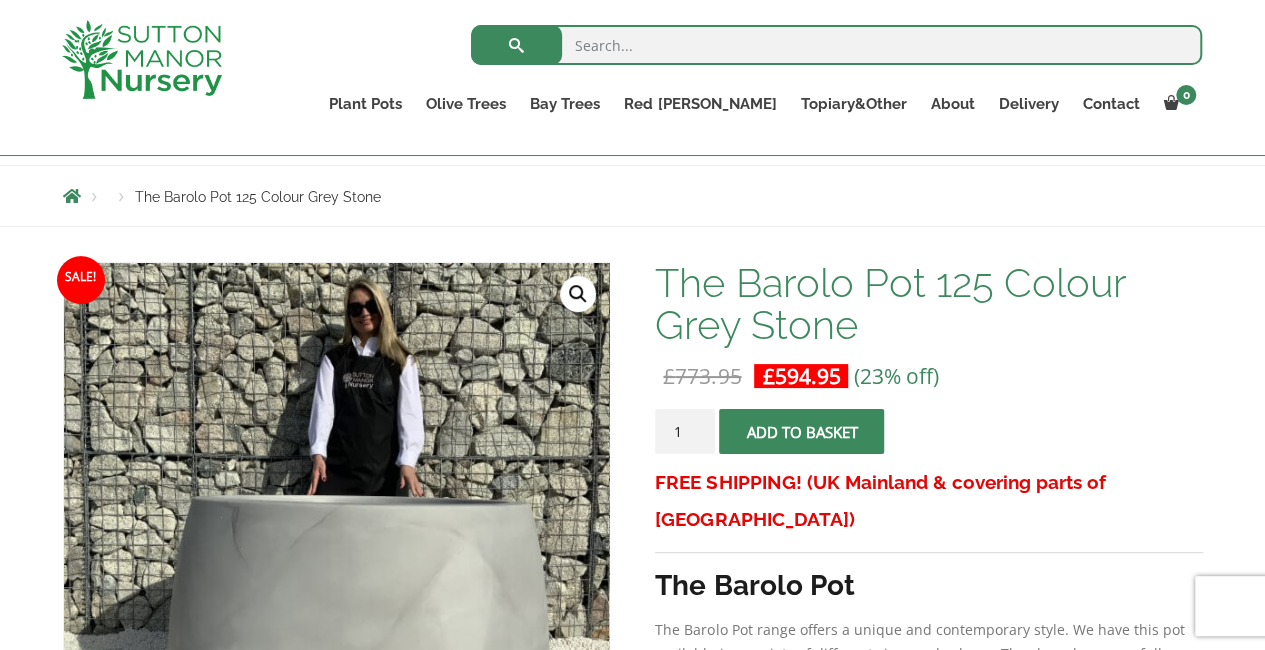 click on "Add to basket" at bounding box center (801, 431) 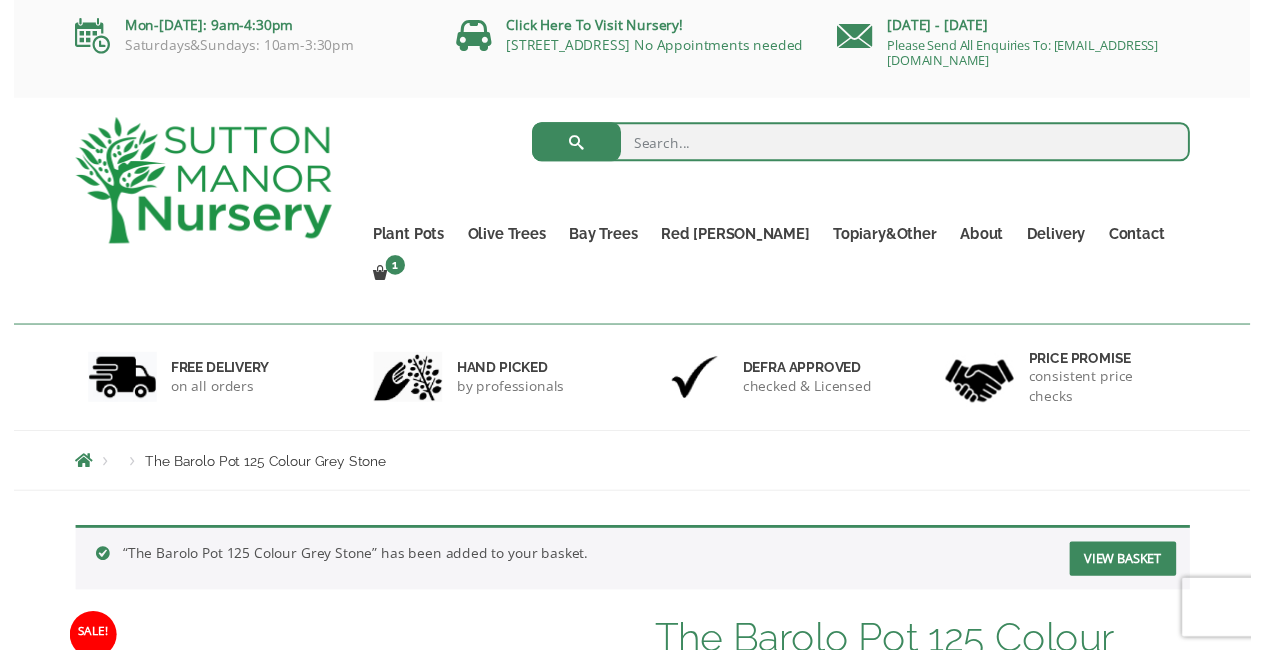 scroll, scrollTop: 0, scrollLeft: 0, axis: both 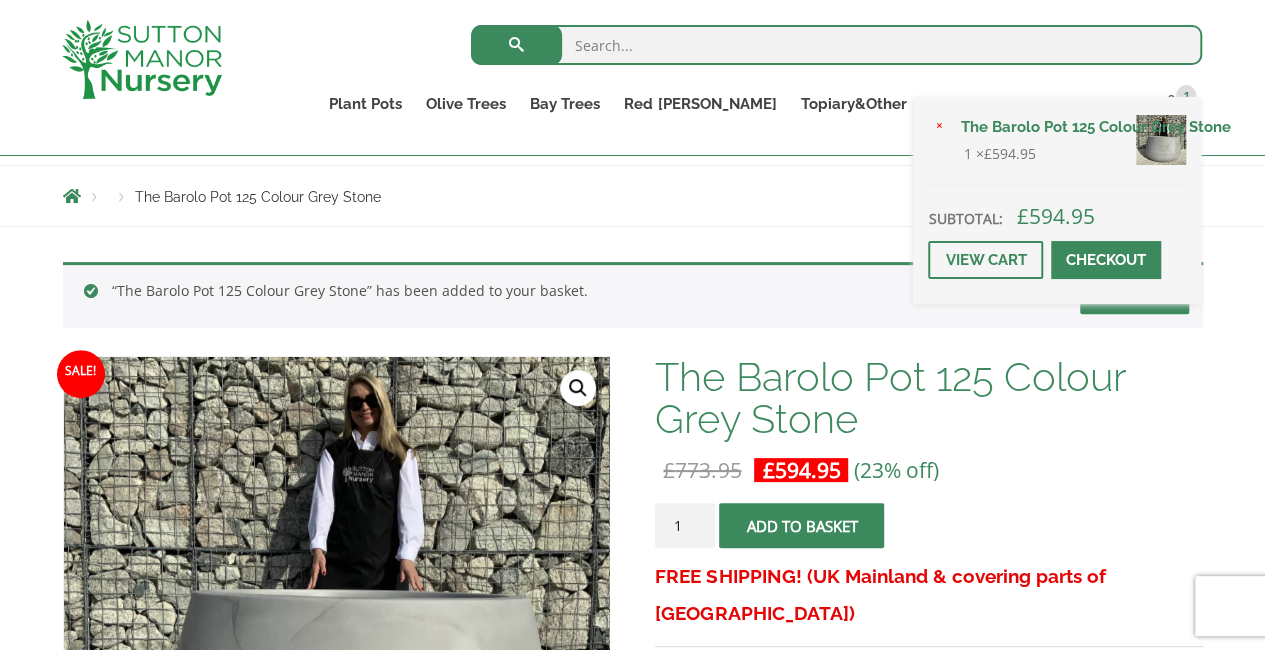 click on "The Barolo Pot 125 Colour Grey Stone" at bounding box center [1067, 127] 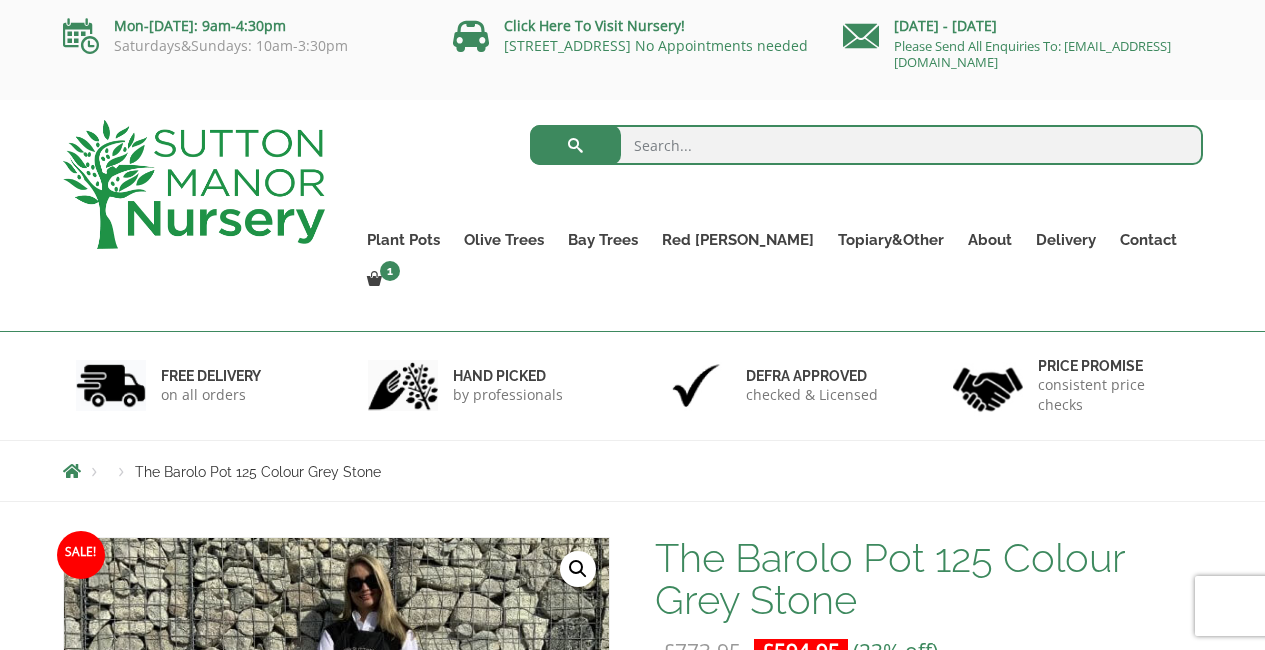 scroll, scrollTop: 0, scrollLeft: 0, axis: both 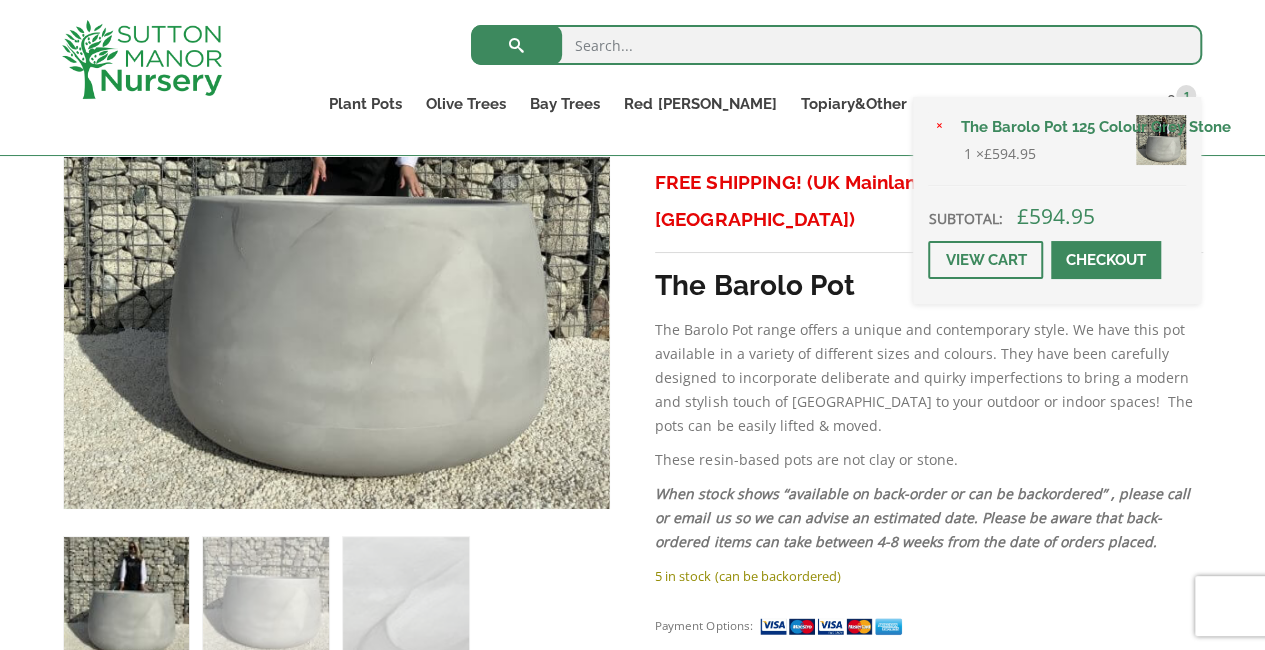 click on "×
The Barolo Pot 125 Colour Grey Stone
1 ×  £ 594.95
Subtotal:   £ 594.95
View cart Checkout" at bounding box center (1057, 200) 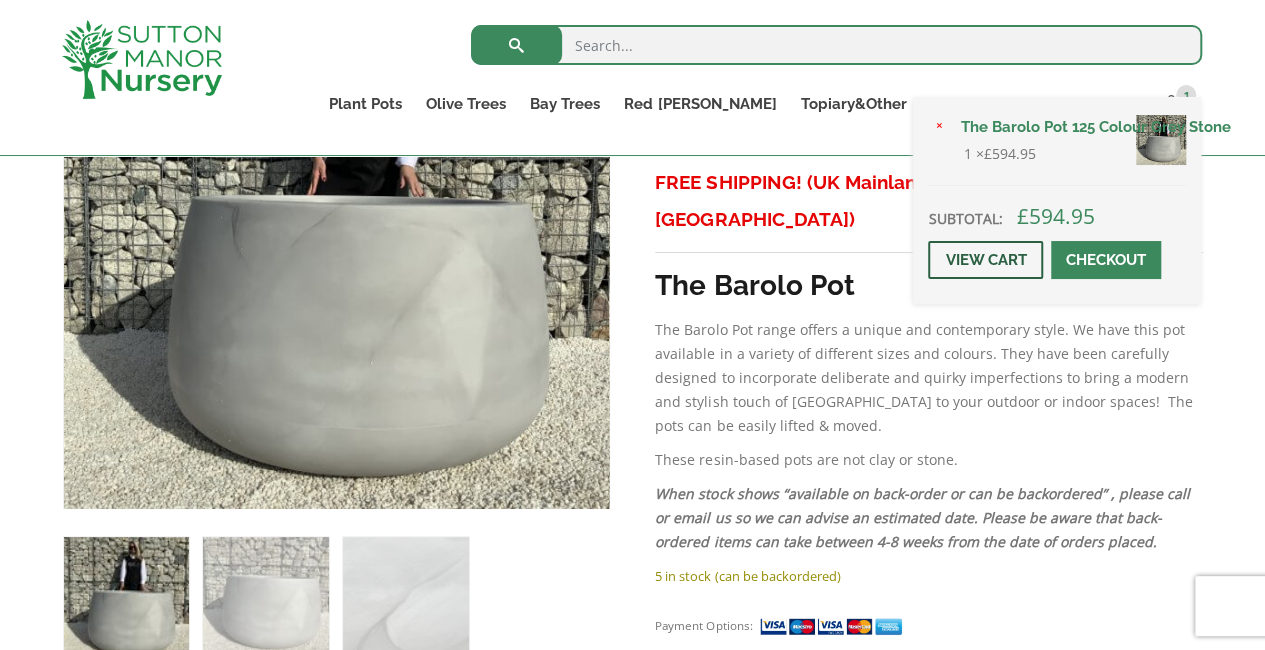 click on "View cart" at bounding box center [985, 260] 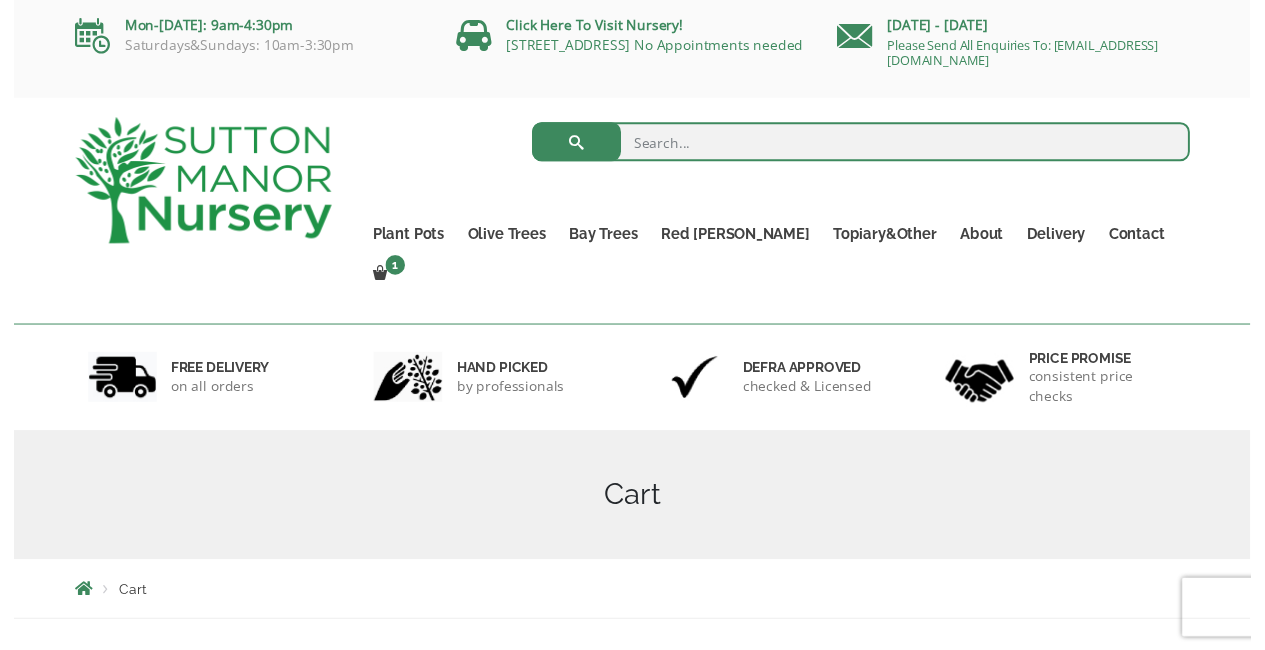 scroll, scrollTop: 0, scrollLeft: 0, axis: both 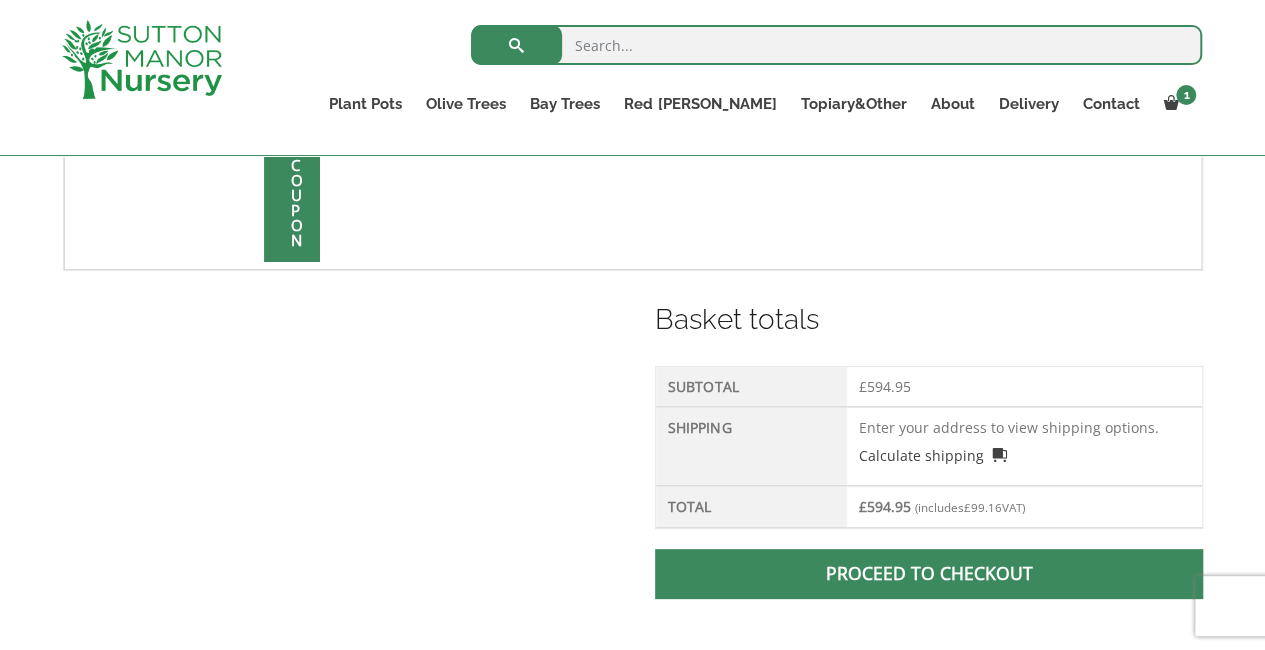 click on "Product
Price
Quantity
Total
×
The Barolo Pot 125 Colour Grey Stone
£ 594.95
The Barolo Pot 125 Colour Grey Stone quantity
1
£ 594.95
Coupon:
Apply coupon
Update basket
Basket totals
Subtotal
£ 594.95
Shipping
Enter your address to view shipping options.
Calculate shipping
Select a country…
United Kingdom (UK)
Update totals
Total
£ 594.95   (includes  £ 99.16  VAT)" at bounding box center [633, 262] 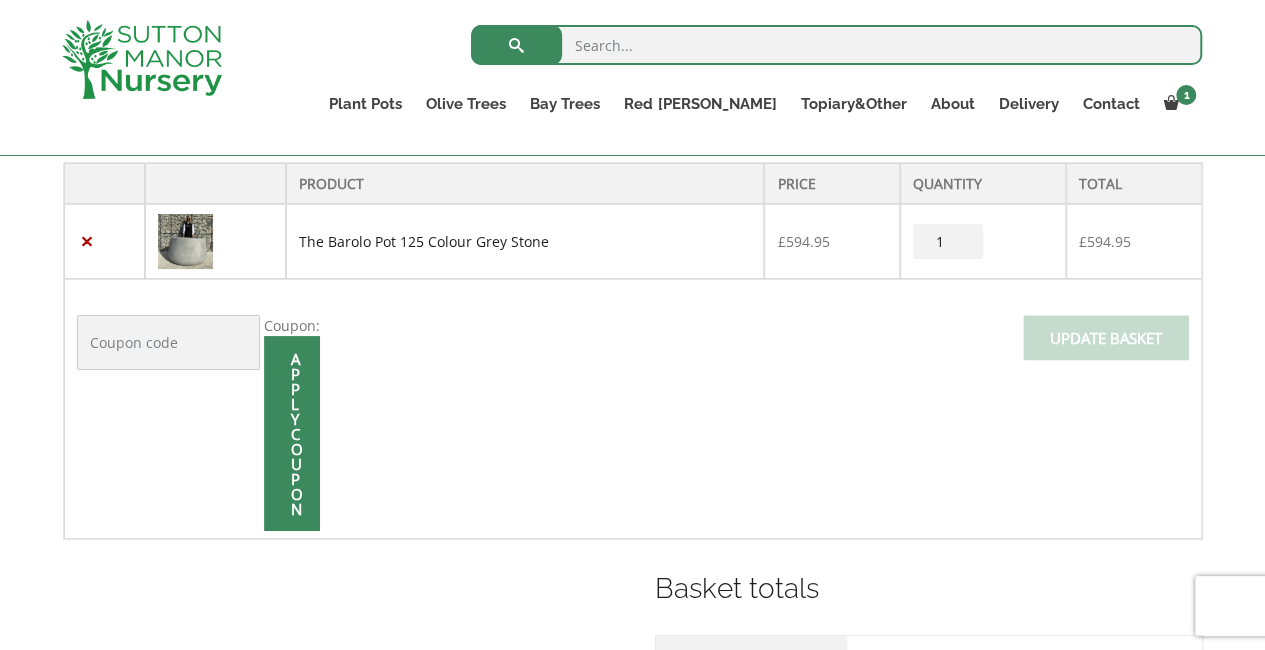 scroll, scrollTop: 400, scrollLeft: 0, axis: vertical 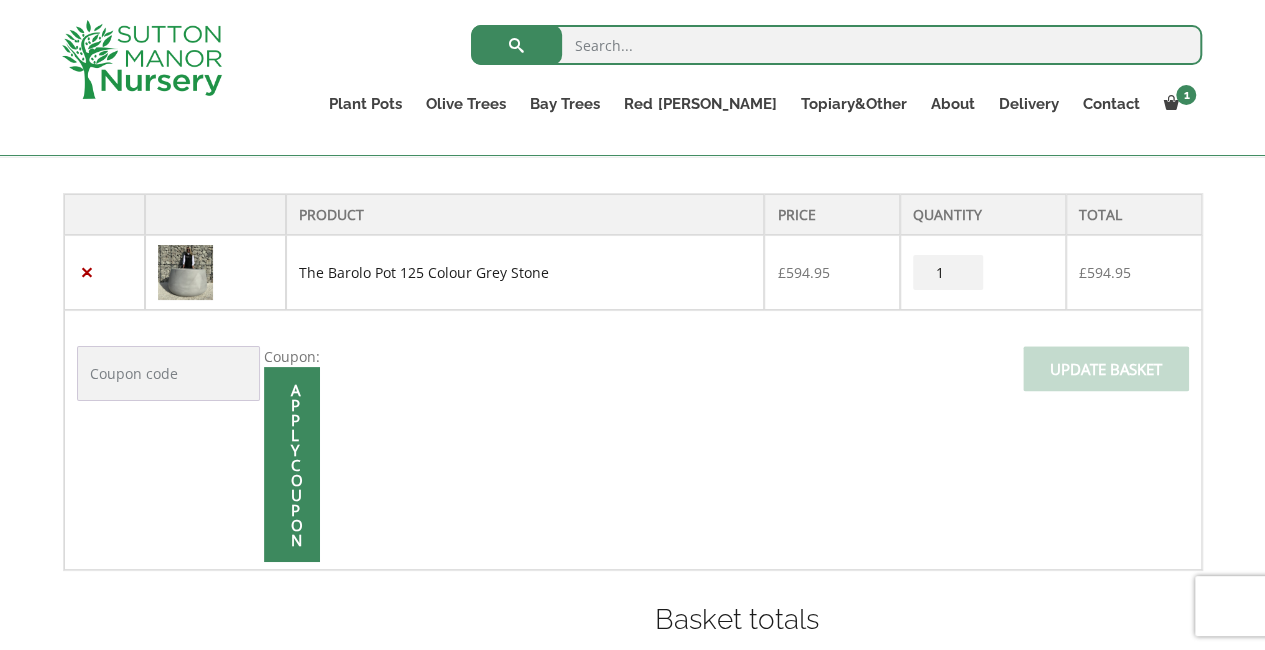 click on "The Barolo Pot 125 Colour Grey Stone" at bounding box center (424, 272) 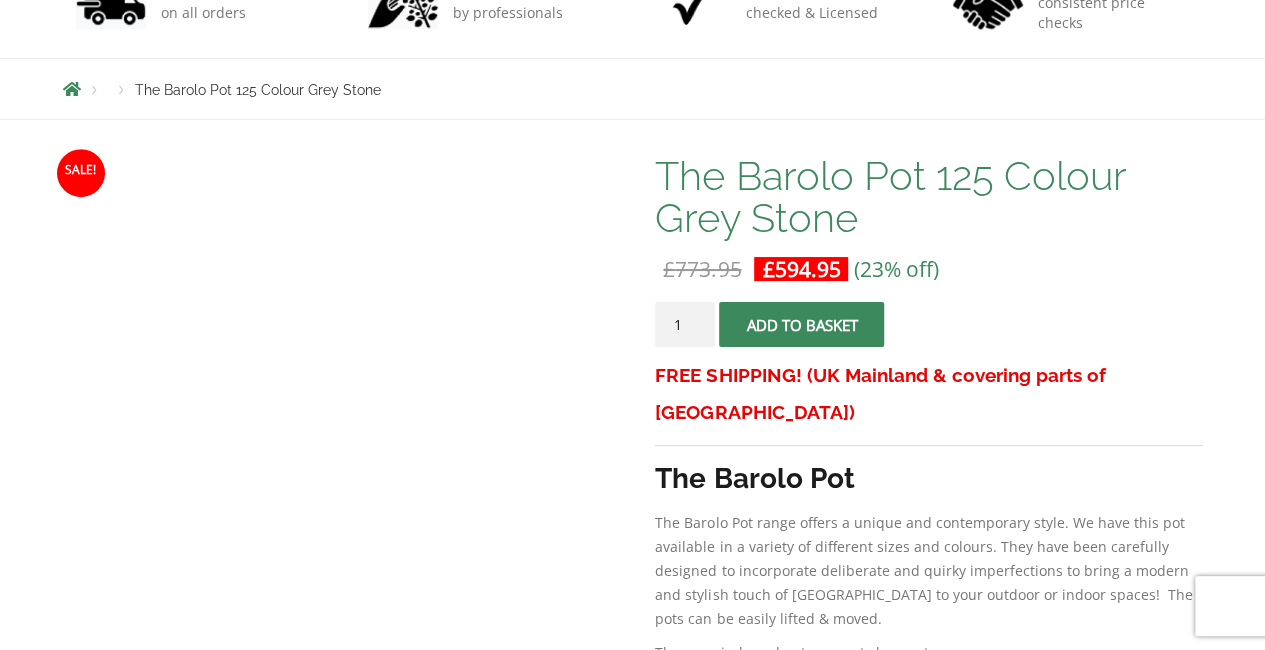 scroll, scrollTop: 0, scrollLeft: 0, axis: both 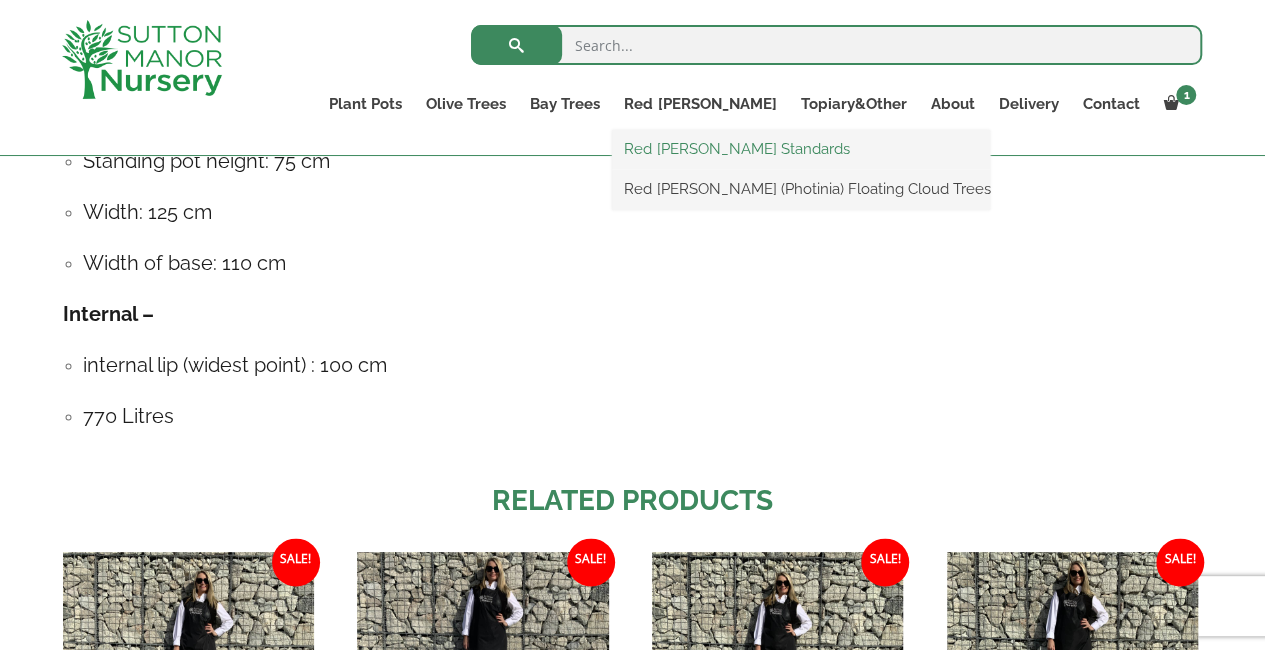 click on "Red [PERSON_NAME] Standards" at bounding box center (801, 149) 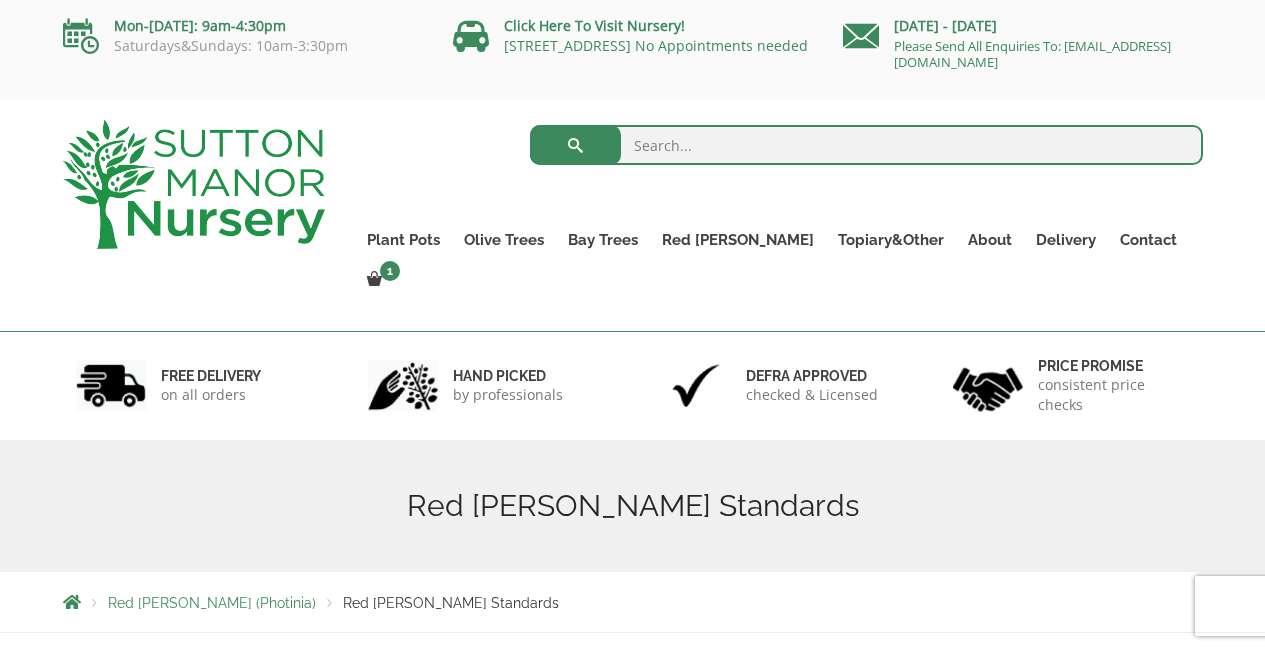 scroll, scrollTop: 41, scrollLeft: 0, axis: vertical 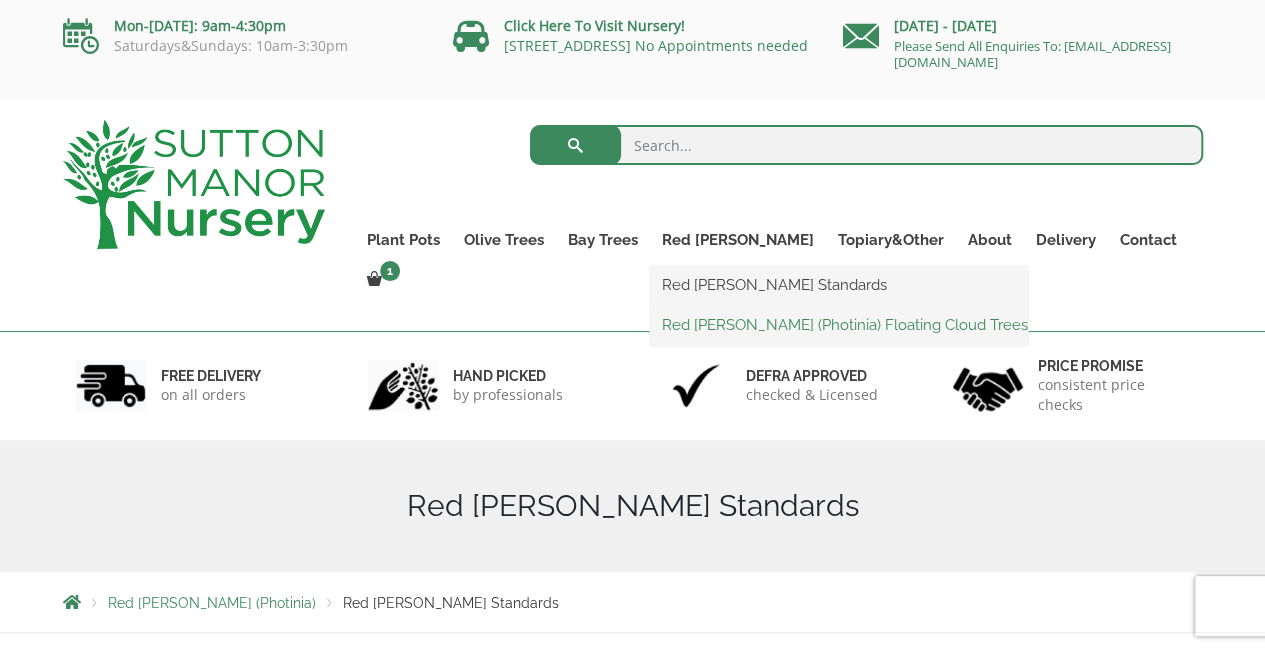 click on "Red [PERSON_NAME] (Photinia) Floating Cloud Trees" at bounding box center [839, 325] 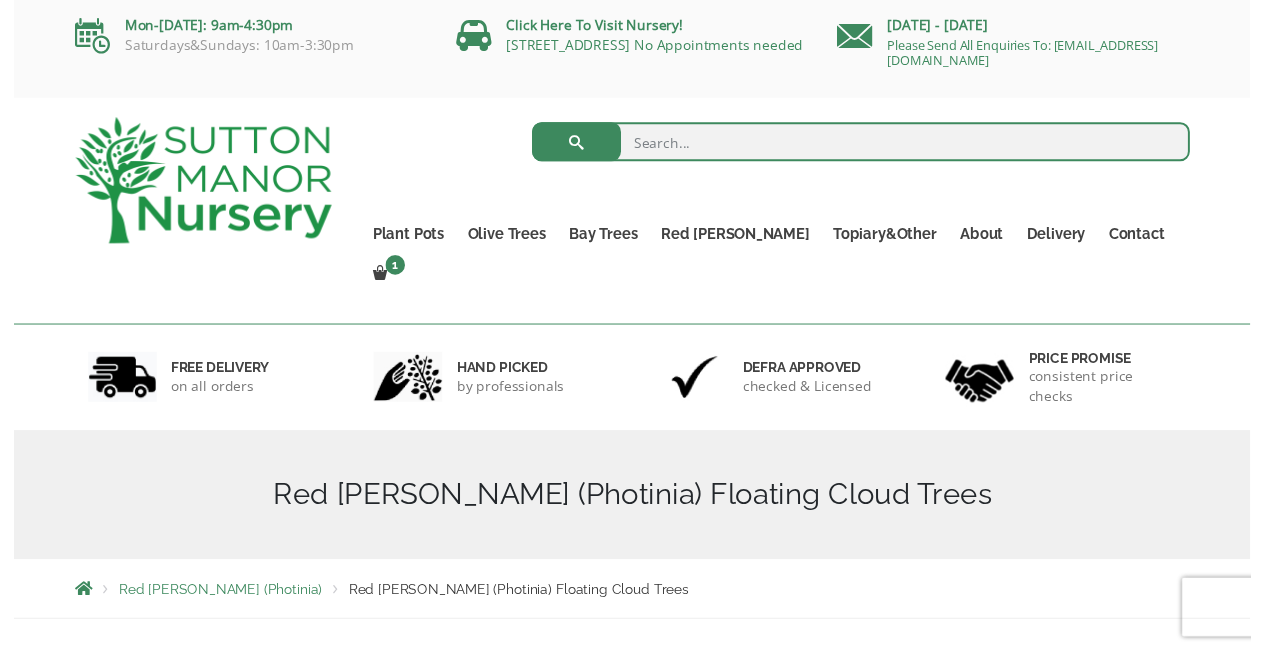 scroll, scrollTop: 0, scrollLeft: 0, axis: both 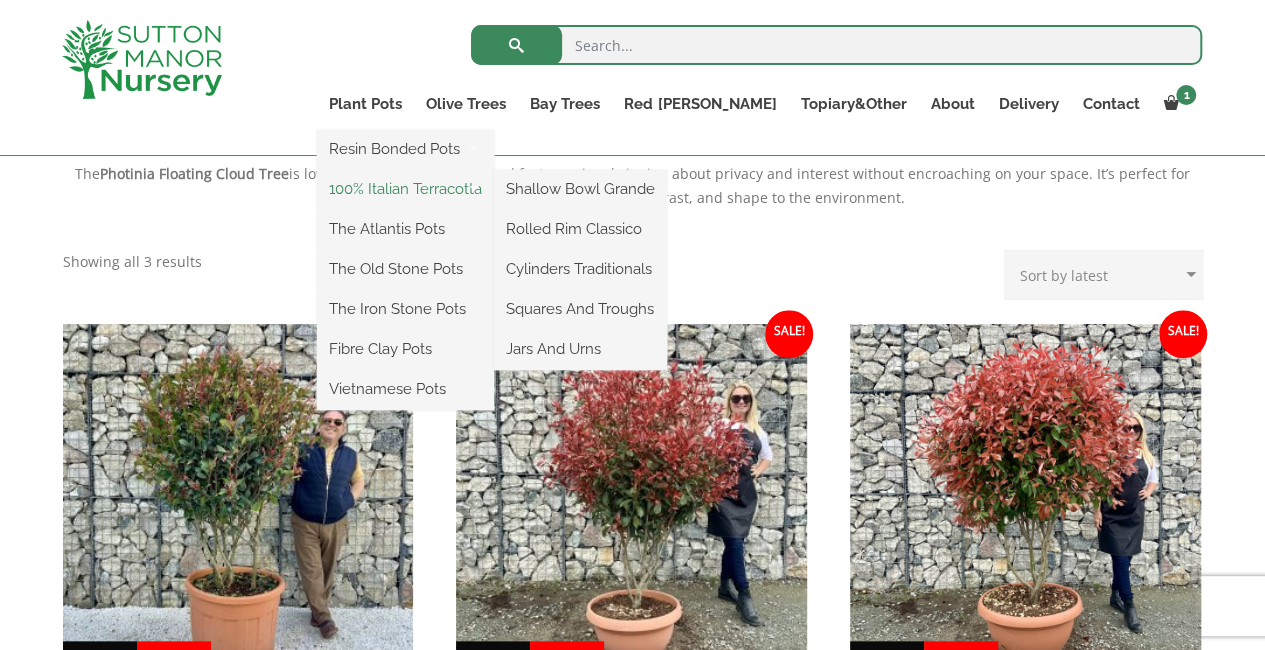 click on "100% Italian Terracotta" at bounding box center (405, 189) 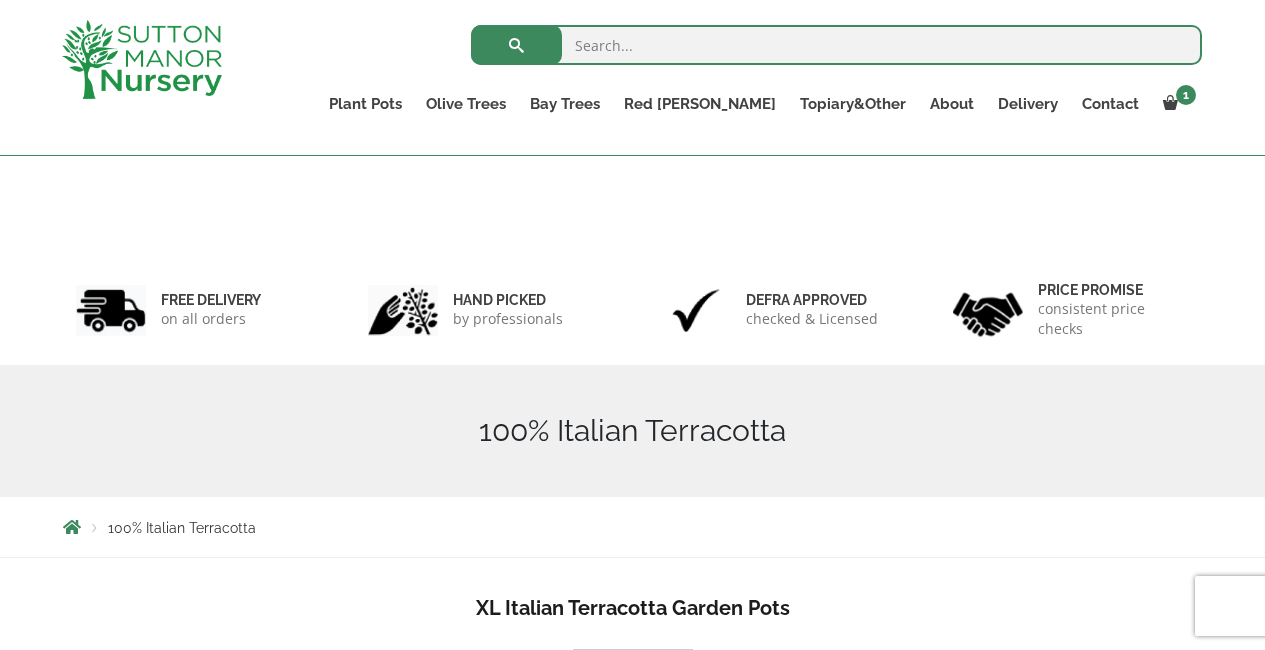 scroll, scrollTop: 400, scrollLeft: 0, axis: vertical 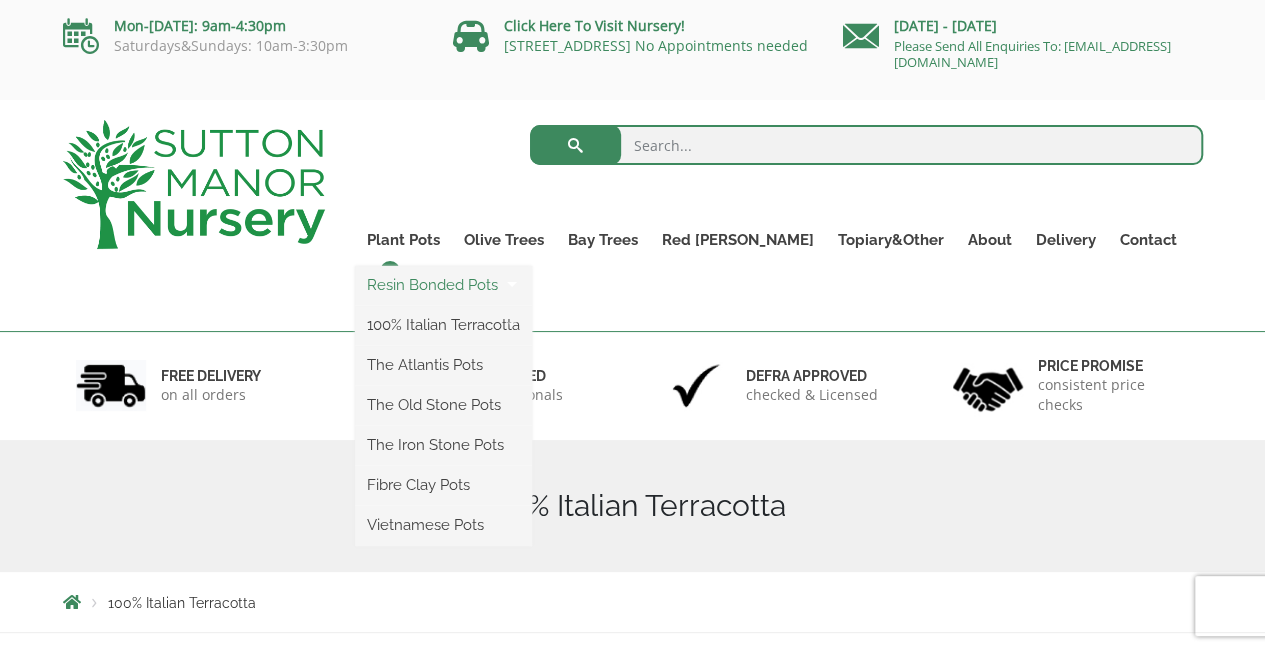 click on "Resin Bonded Pots" at bounding box center [443, 285] 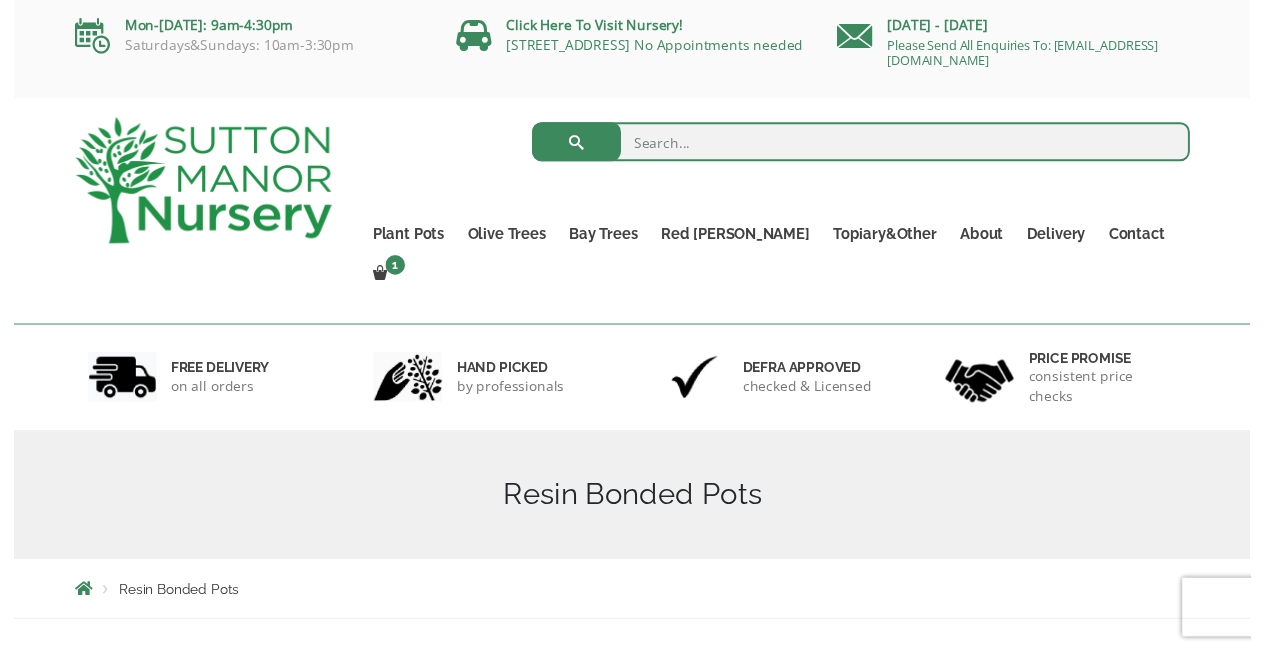 scroll, scrollTop: 0, scrollLeft: 0, axis: both 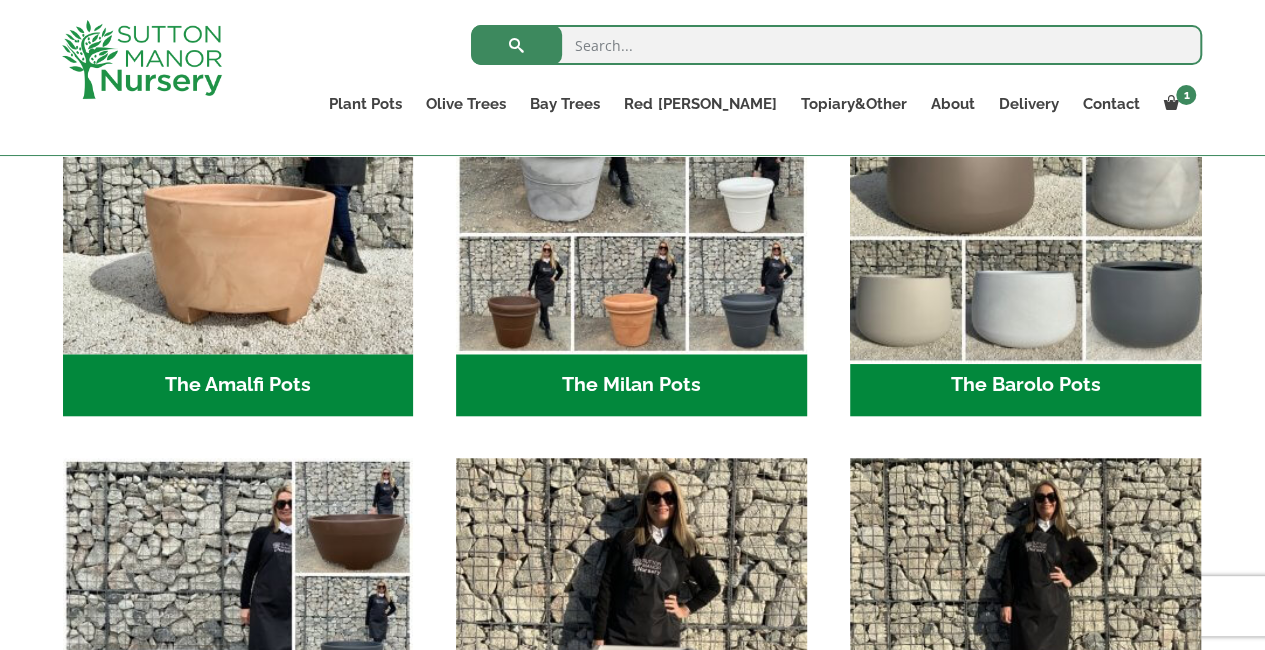 click at bounding box center [1025, 179] 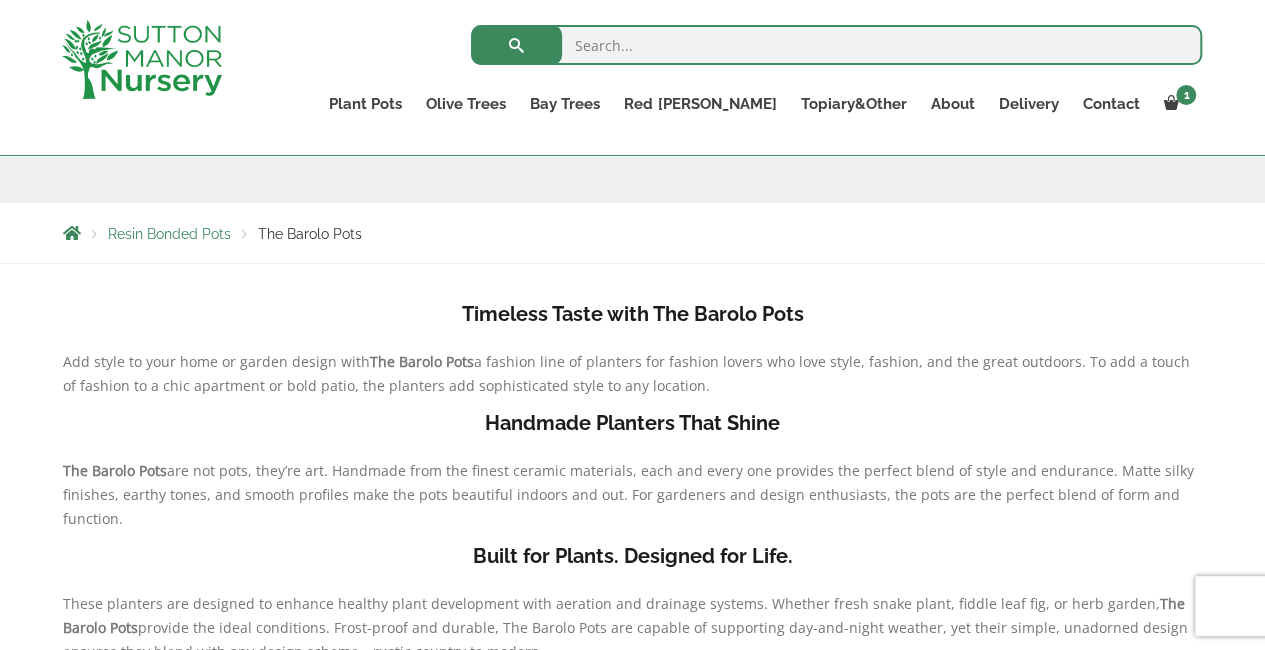 scroll, scrollTop: 300, scrollLeft: 0, axis: vertical 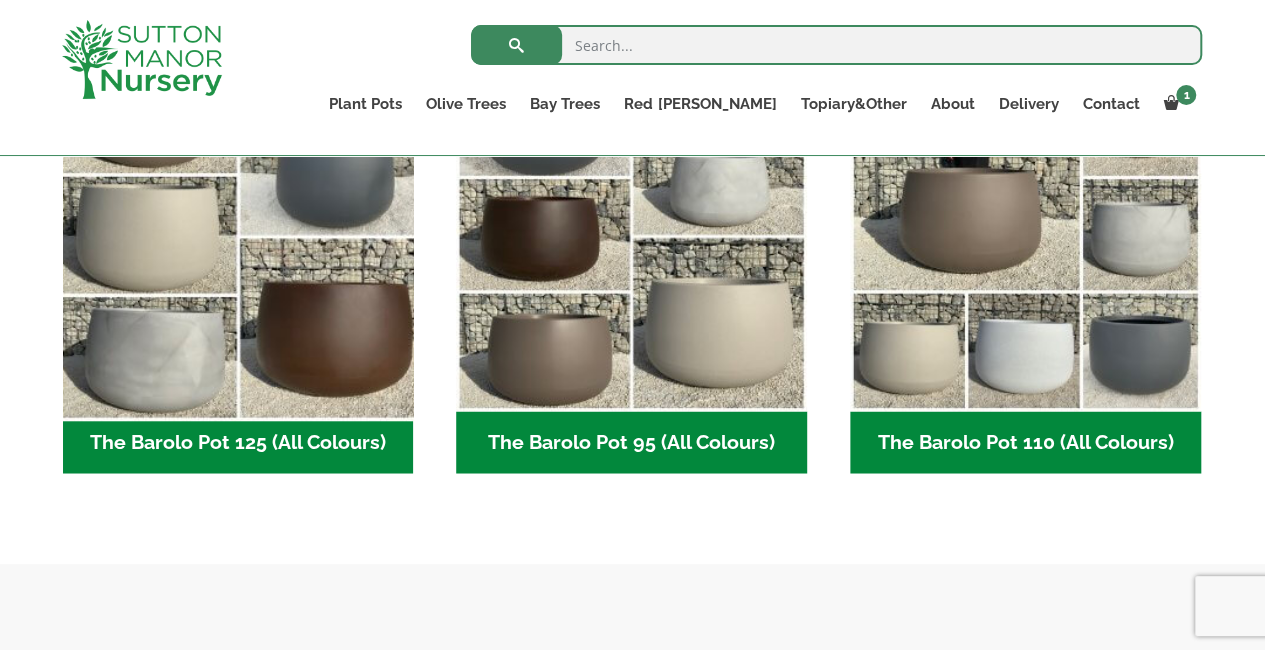 click at bounding box center (238, 236) 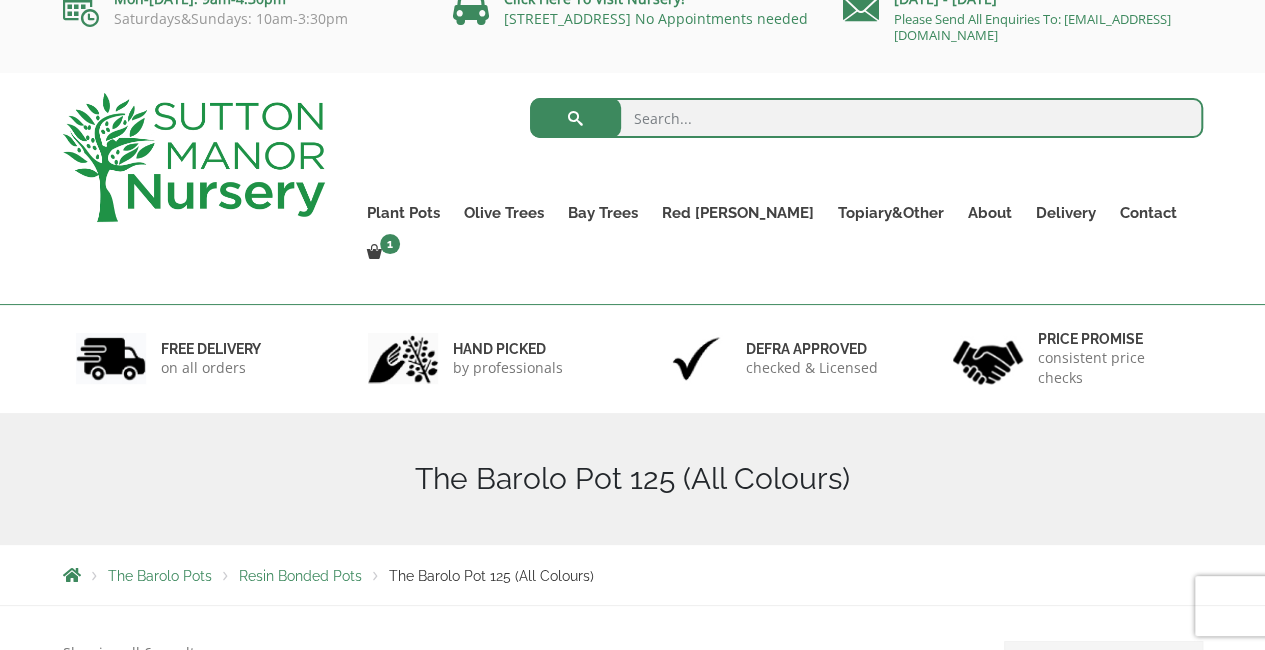 scroll, scrollTop: 0, scrollLeft: 0, axis: both 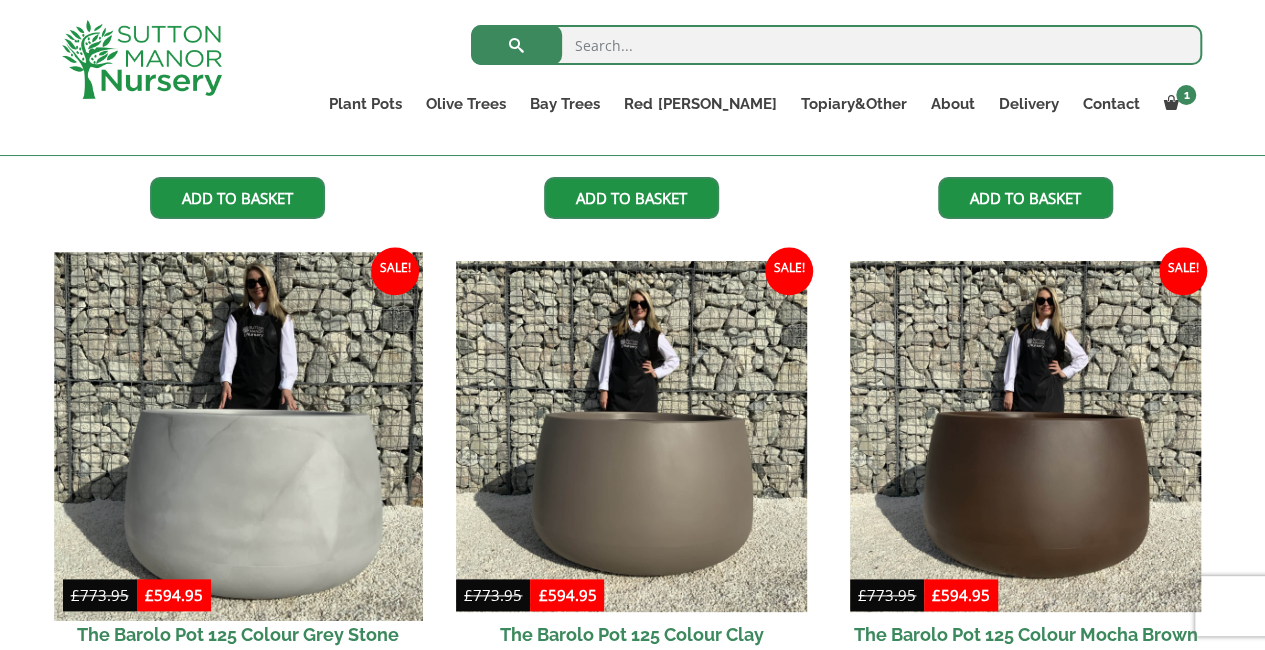 click at bounding box center (238, 437) 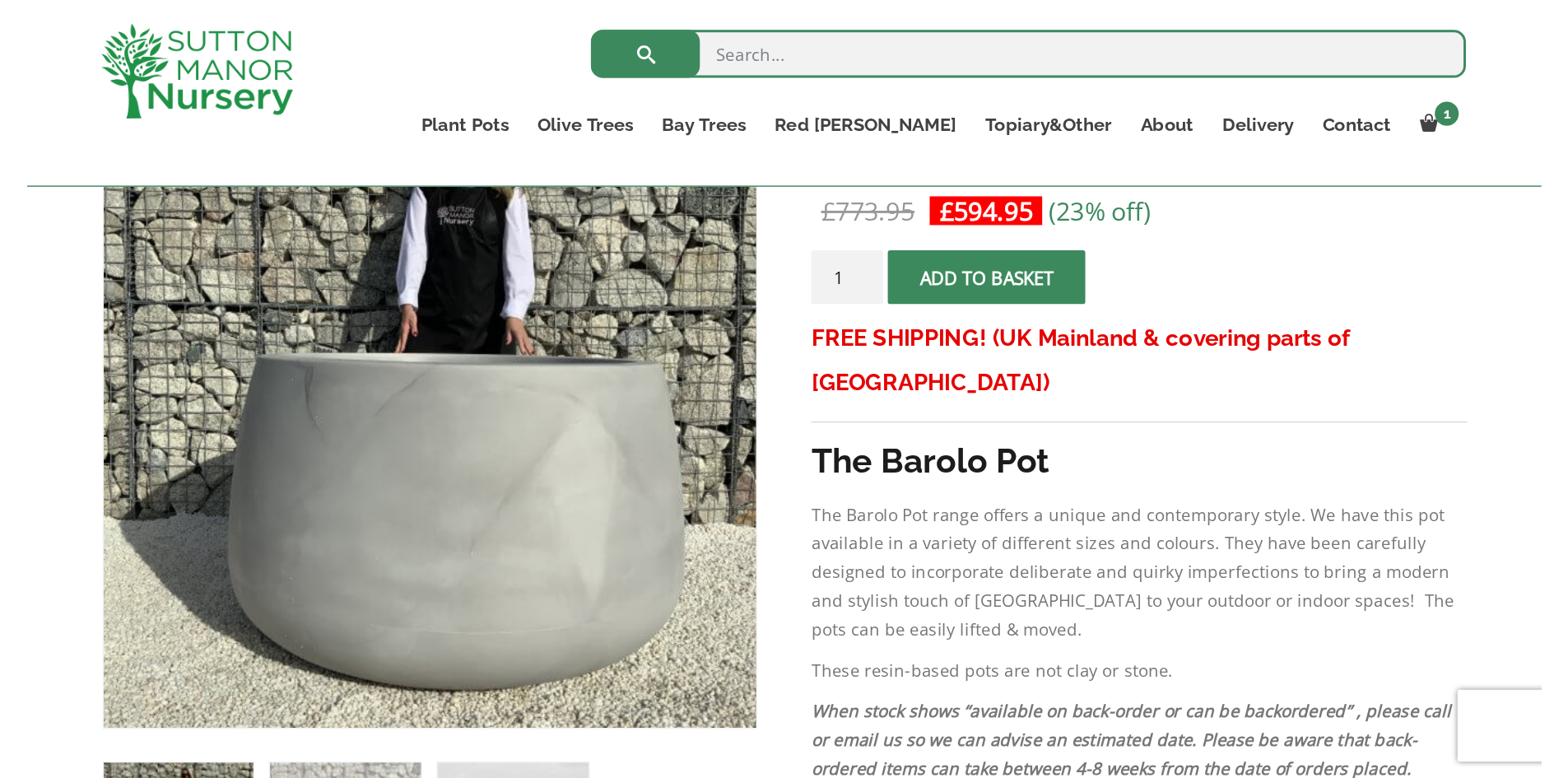 scroll, scrollTop: 0, scrollLeft: 0, axis: both 